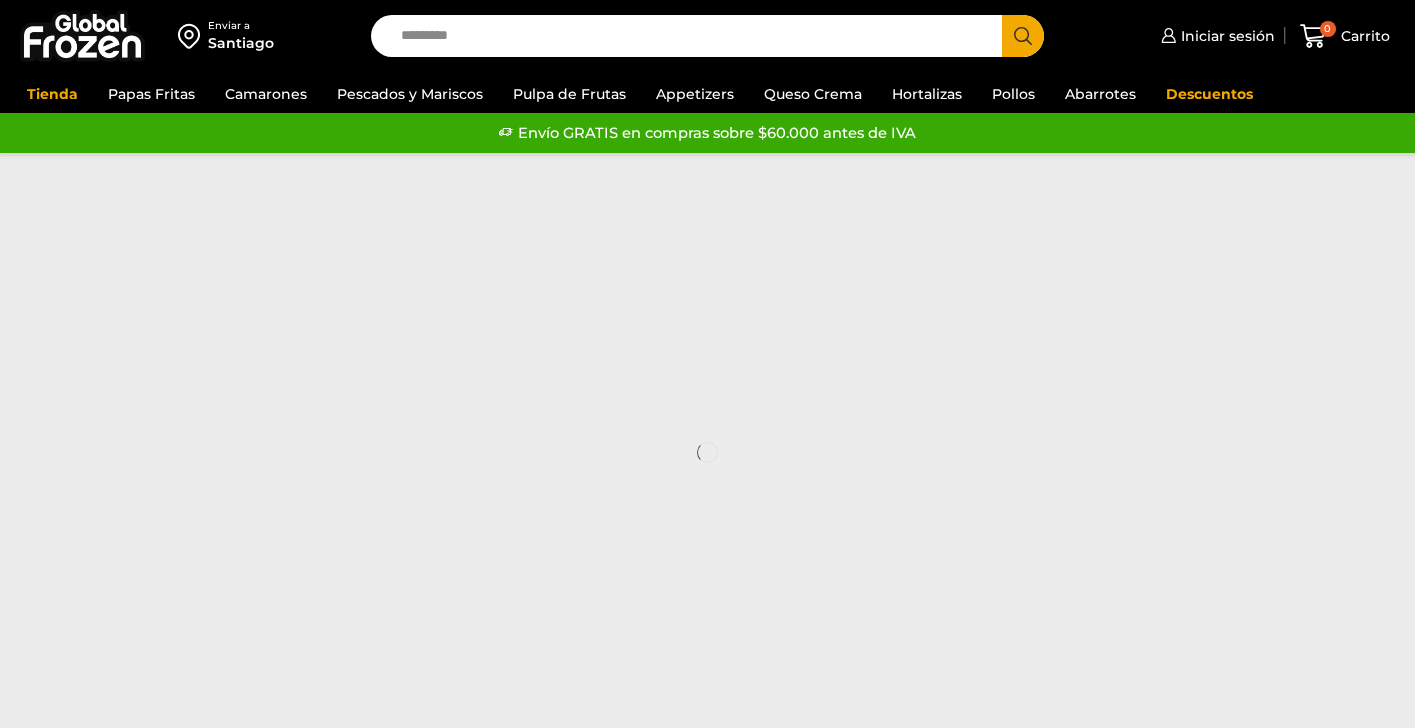 scroll, scrollTop: 0, scrollLeft: 0, axis: both 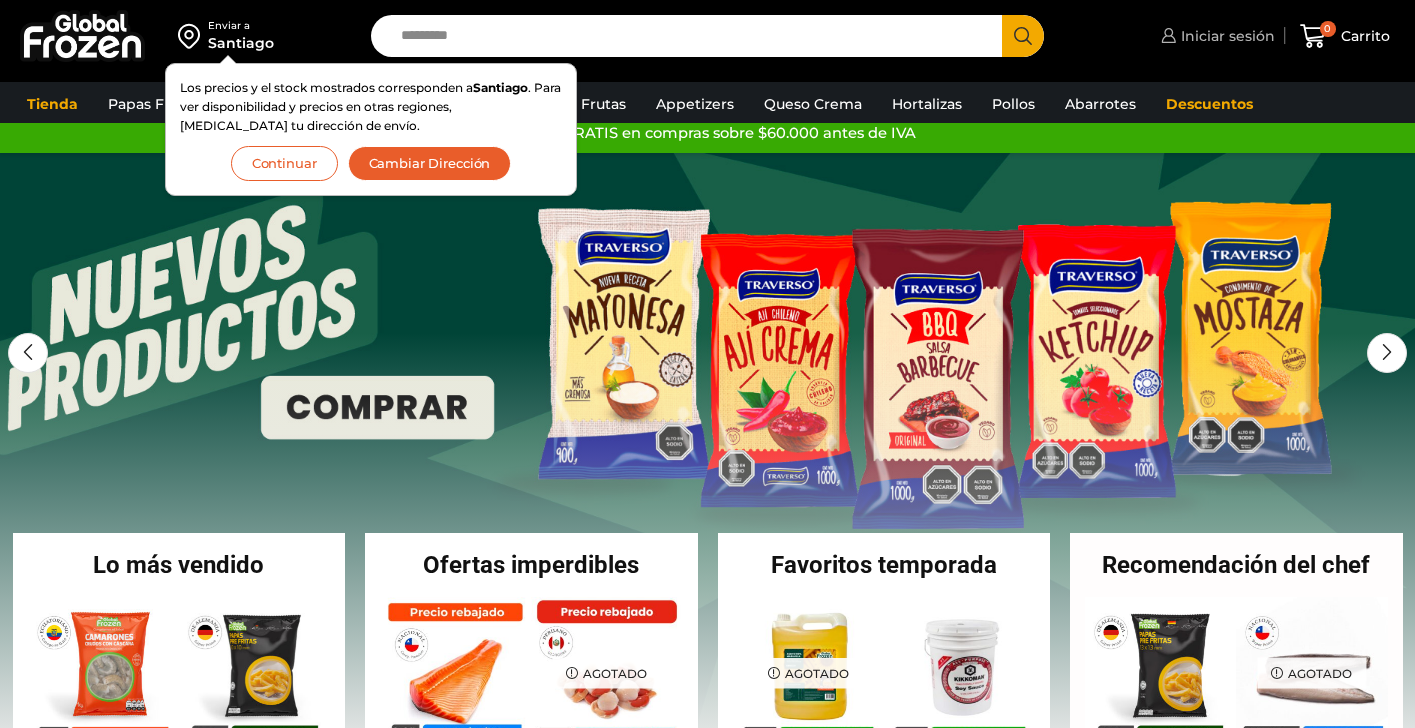 click on "Iniciar sesión" at bounding box center [1225, 36] 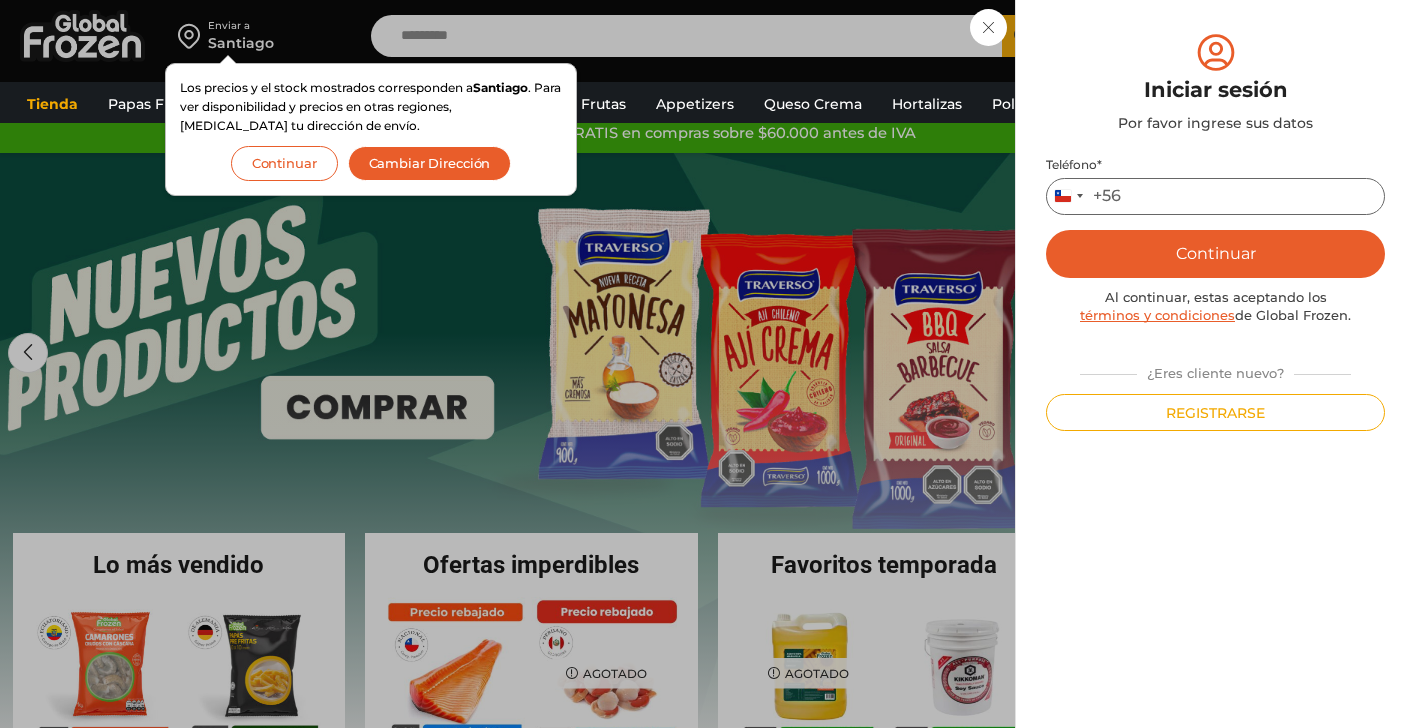click on "Teléfono
*" at bounding box center [1215, 196] 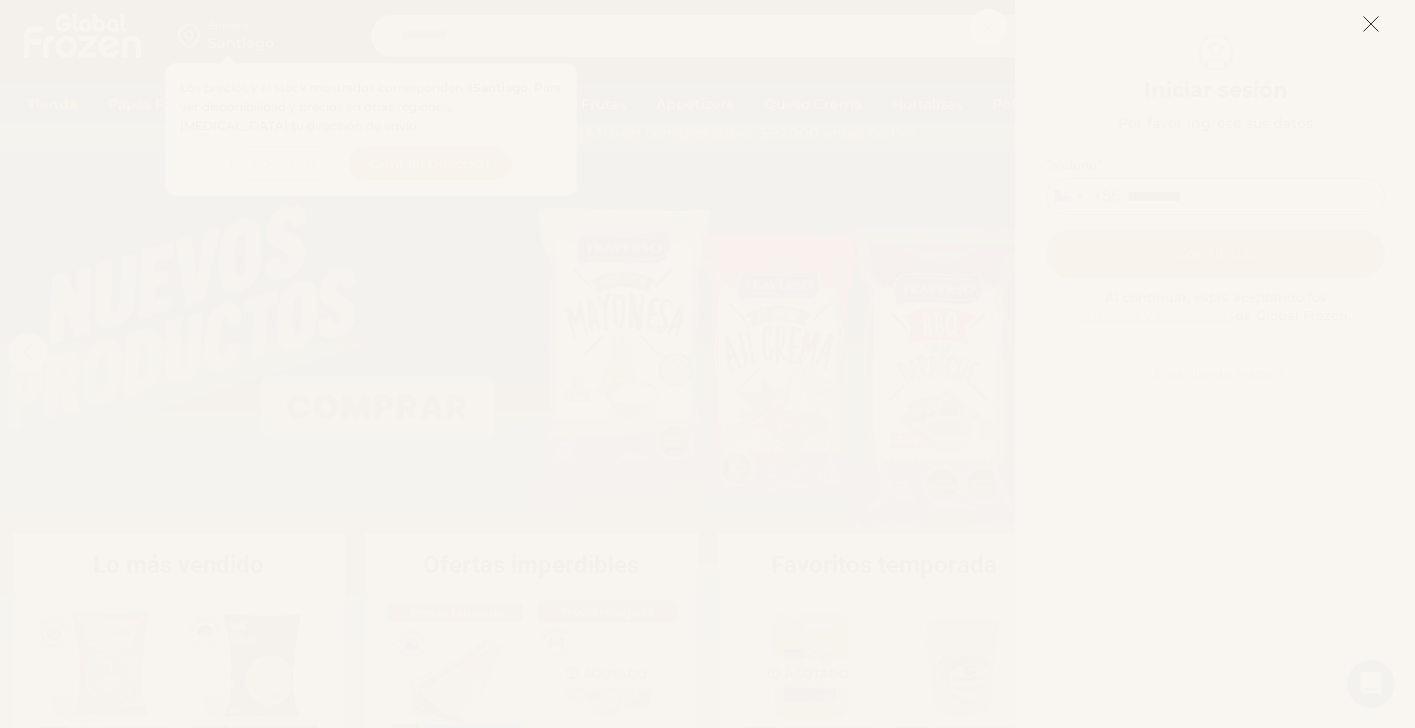 type on "*********" 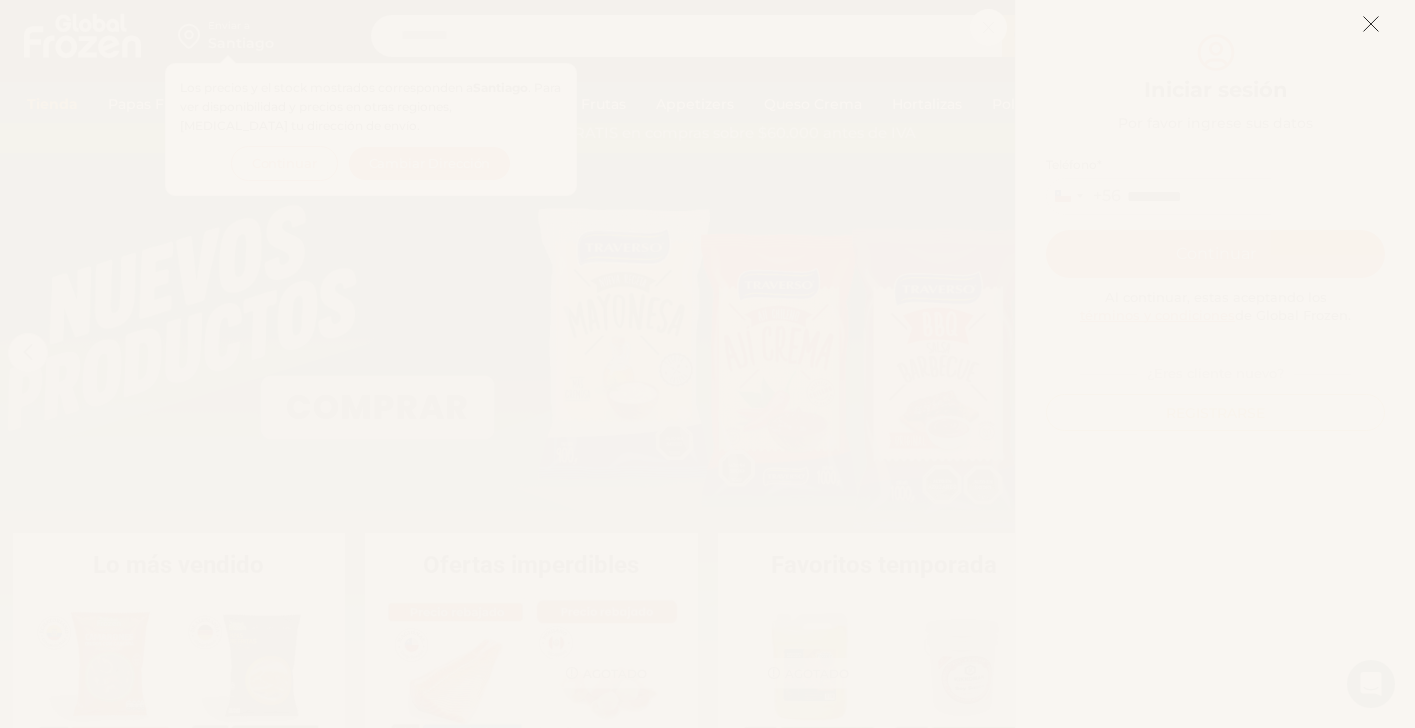 click 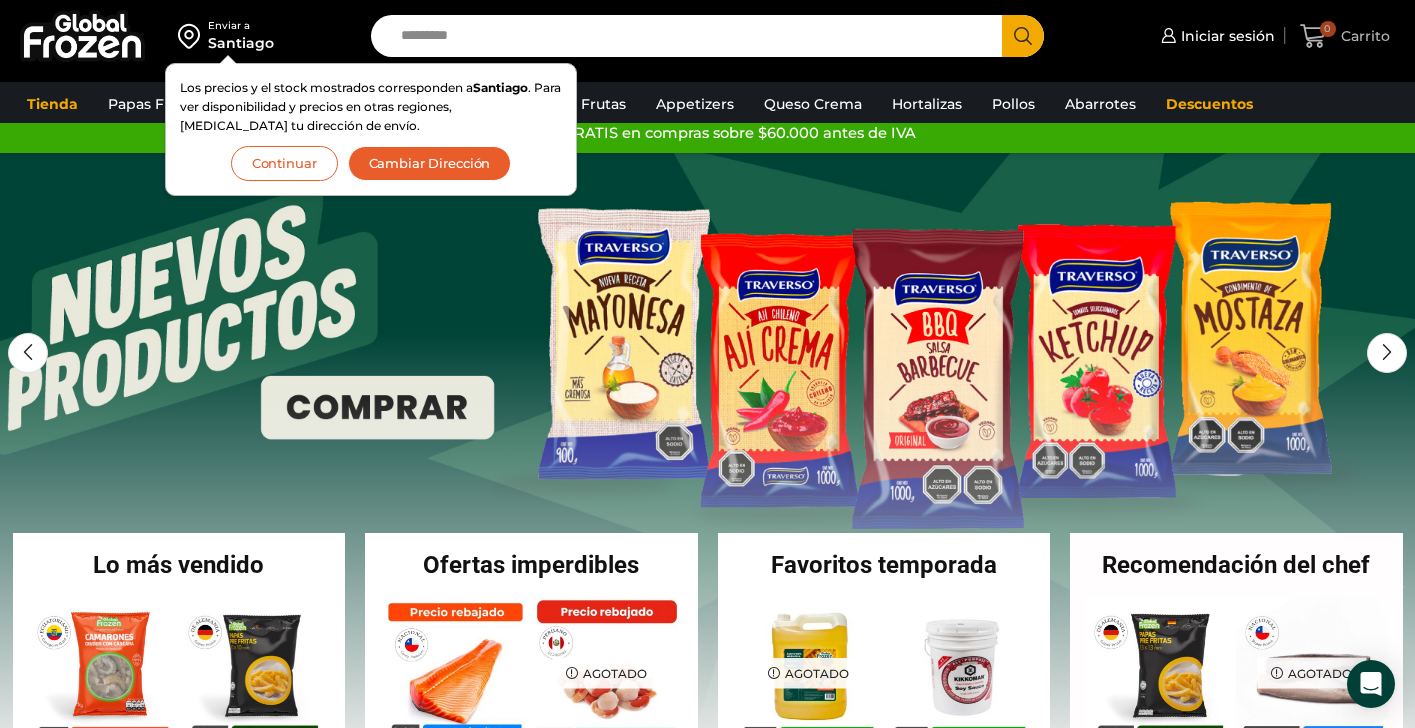 click 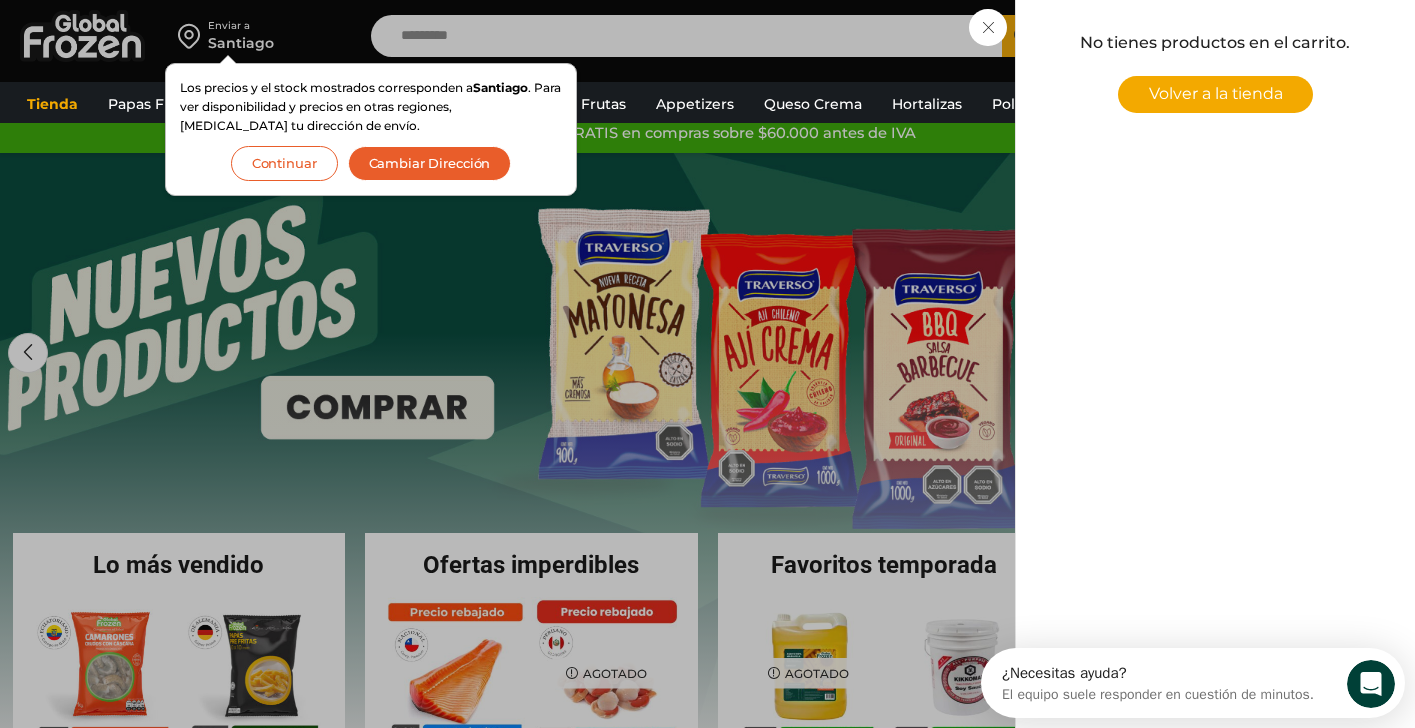 scroll, scrollTop: 0, scrollLeft: 0, axis: both 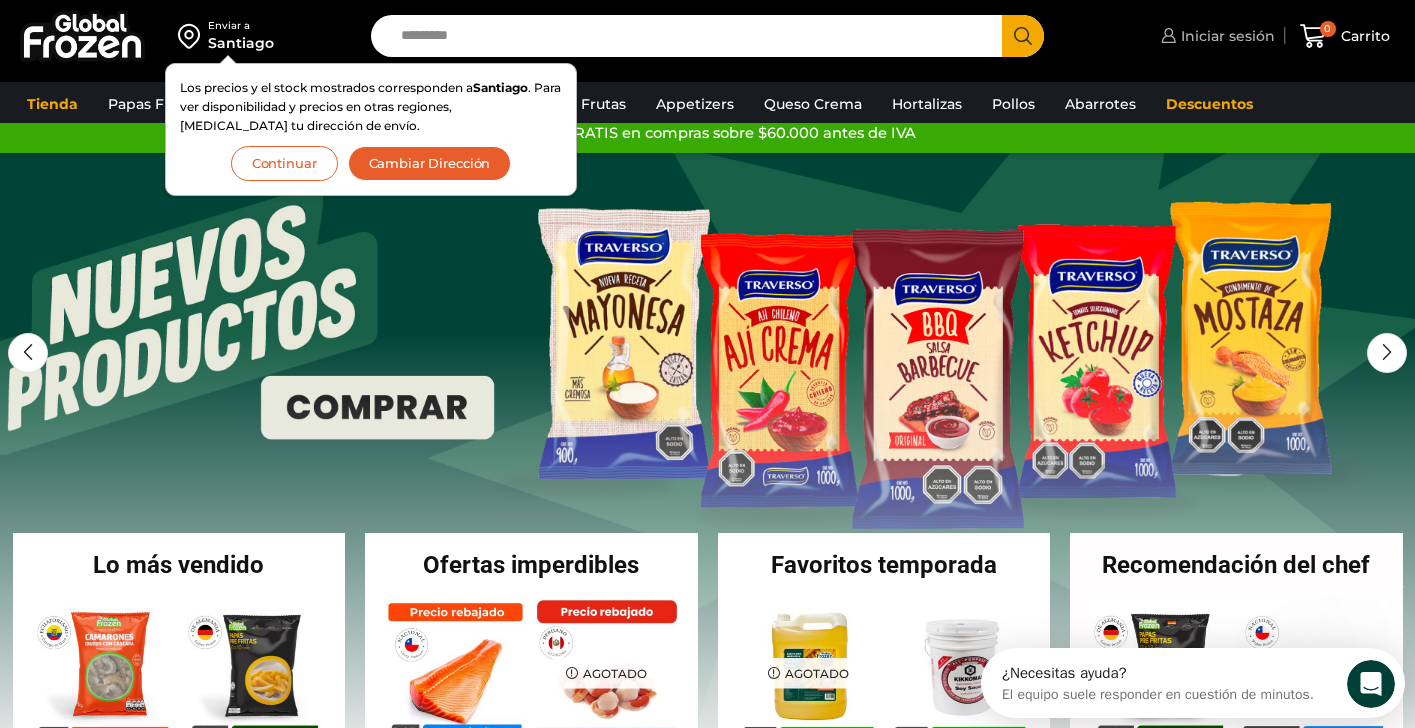 click on "Iniciar sesión" at bounding box center (1225, 36) 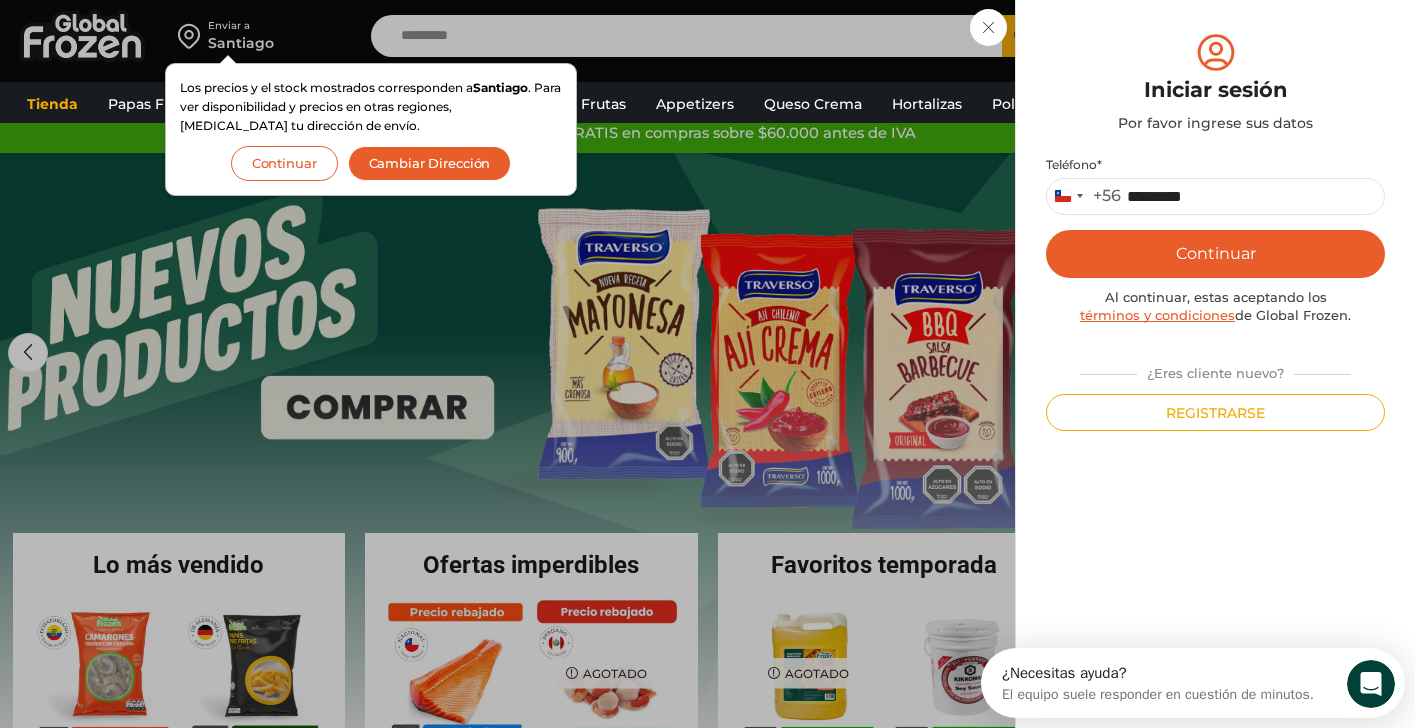 click on "Continuar" at bounding box center (1215, 254) 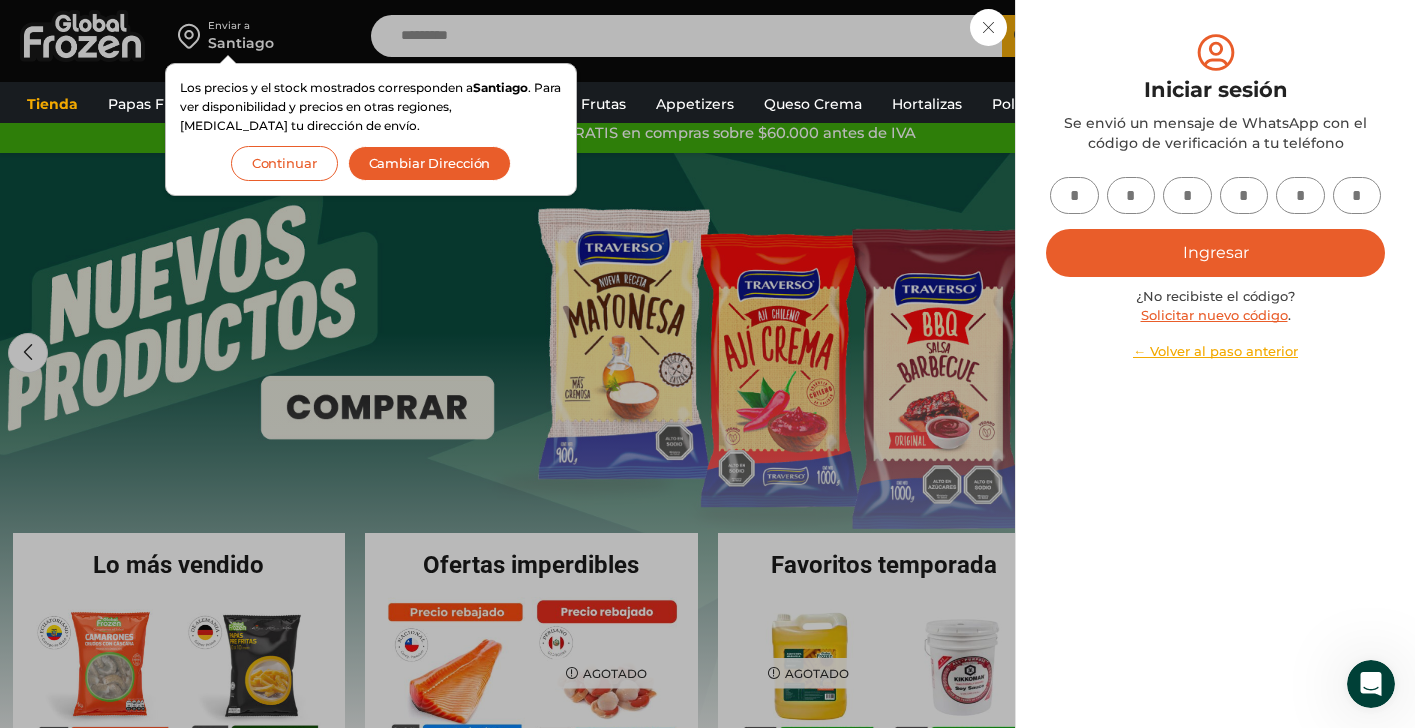 click at bounding box center (1074, 195) 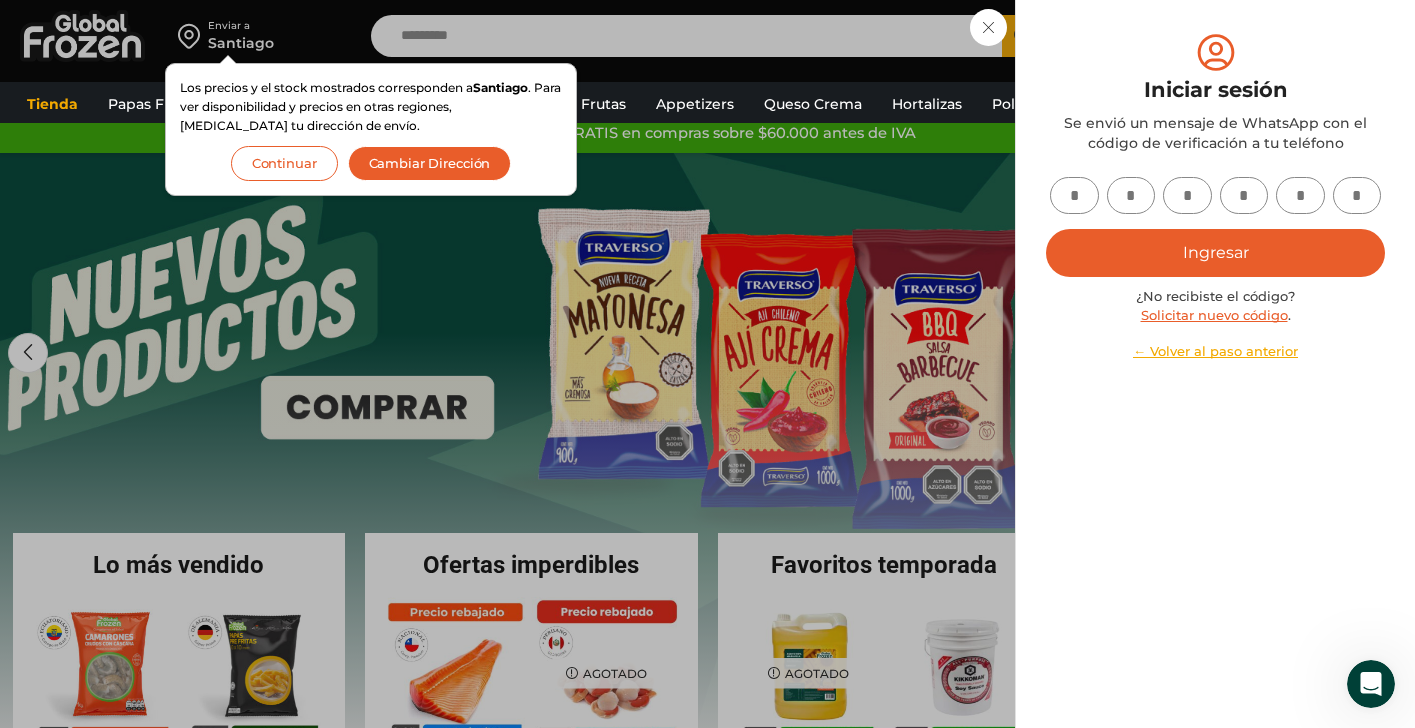 type on "*" 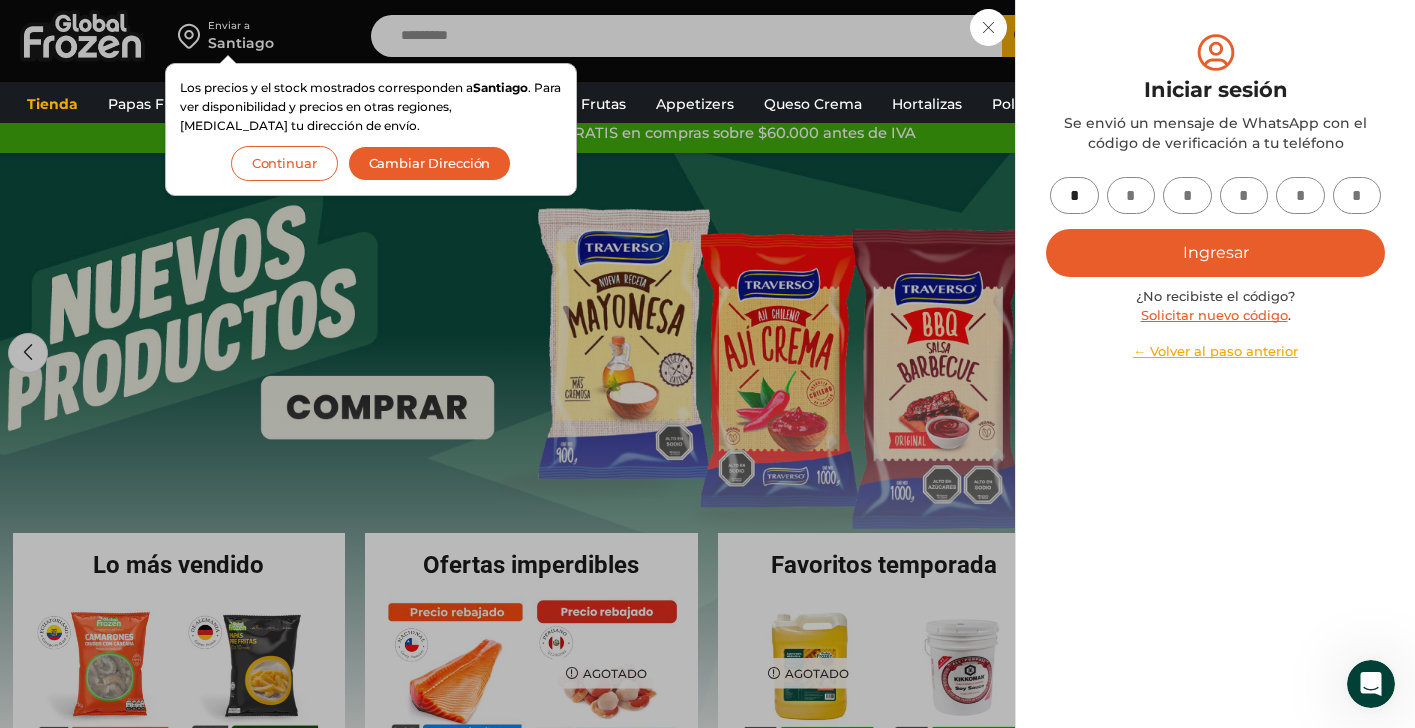 type on "*" 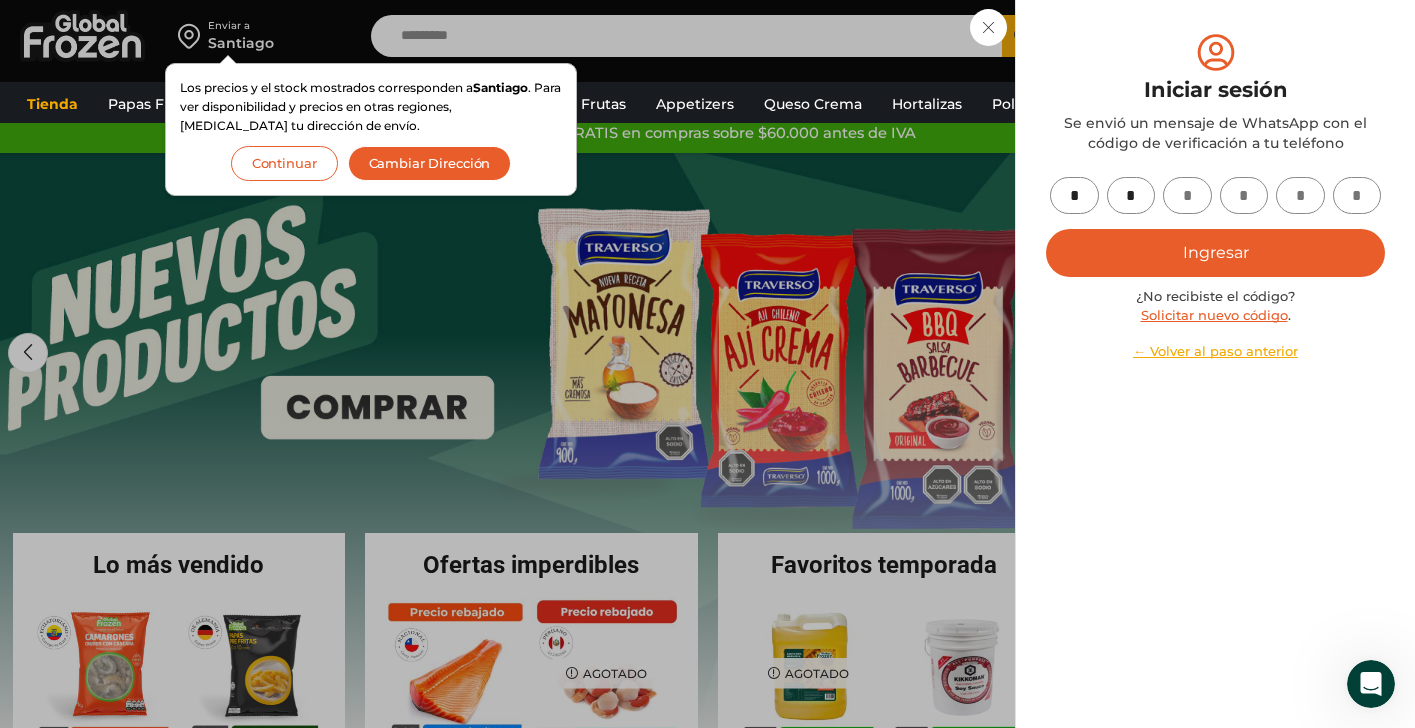 type on "*" 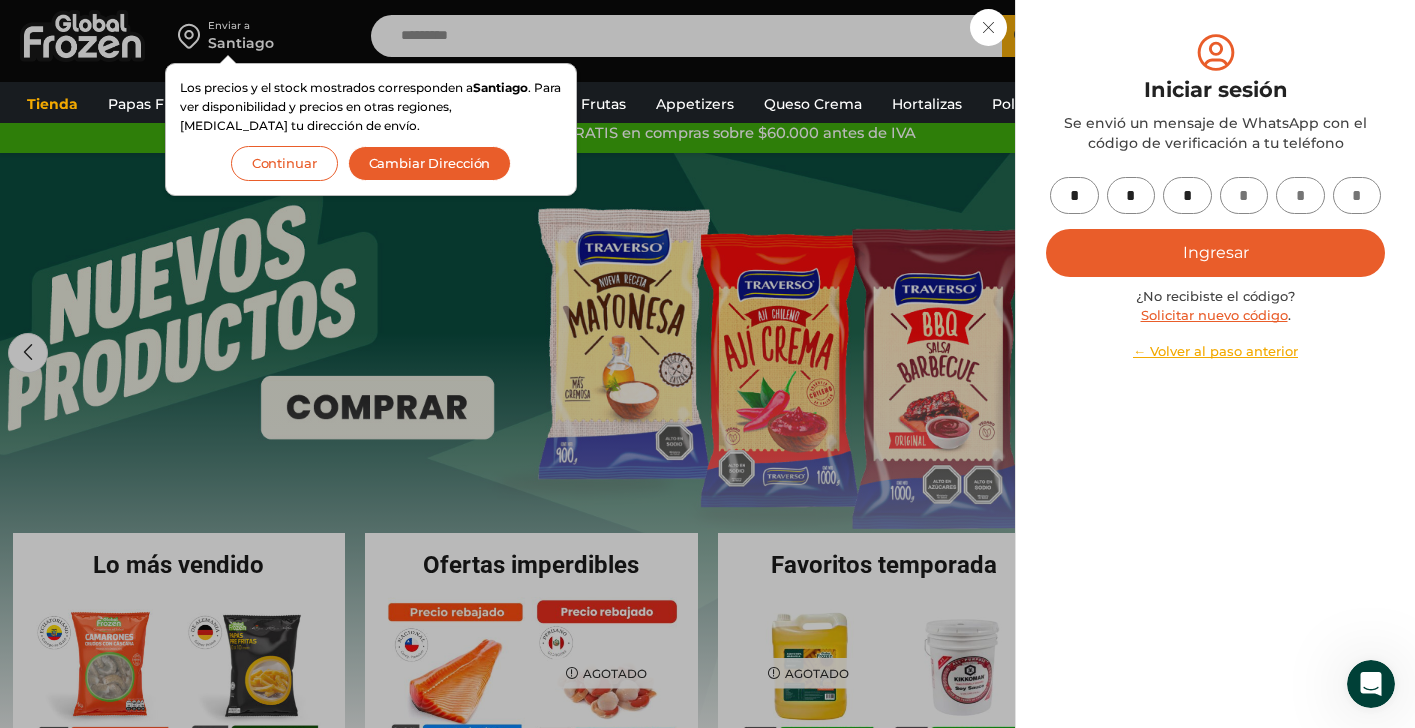 type on "*" 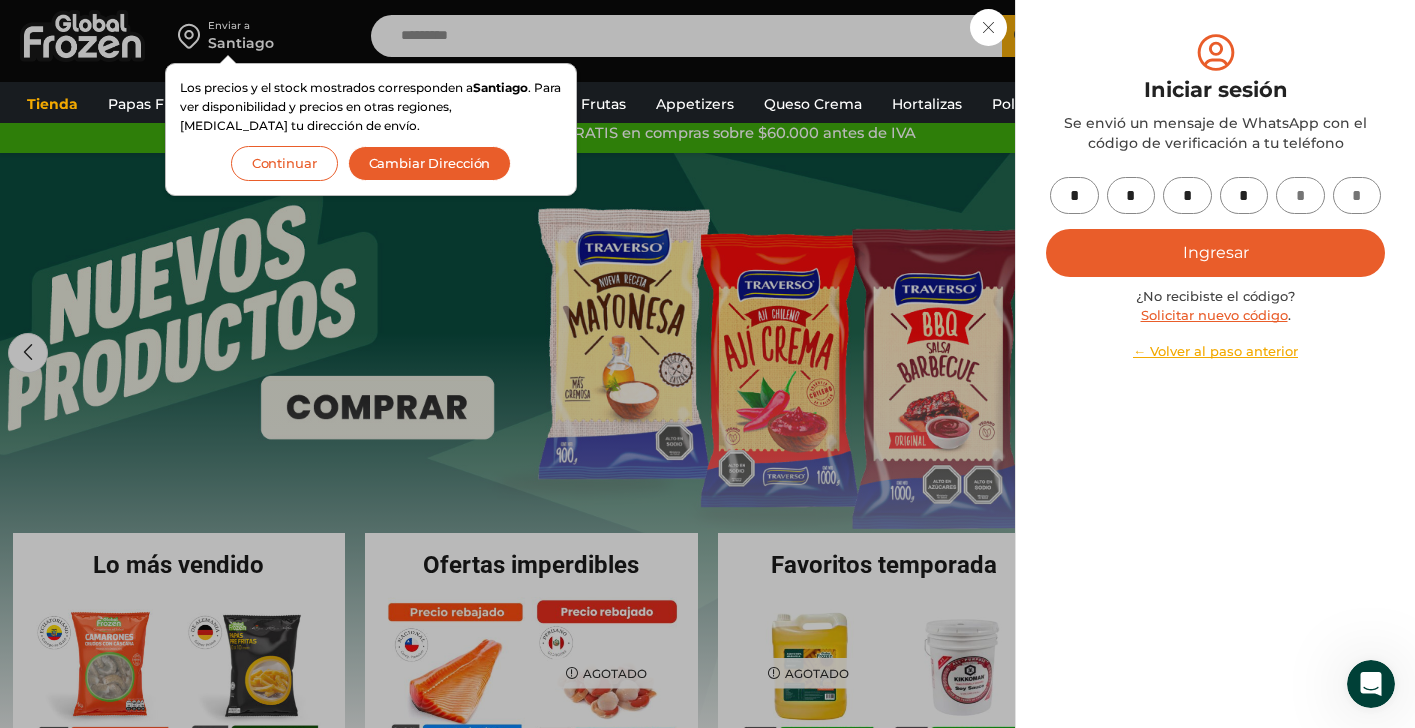 type on "*" 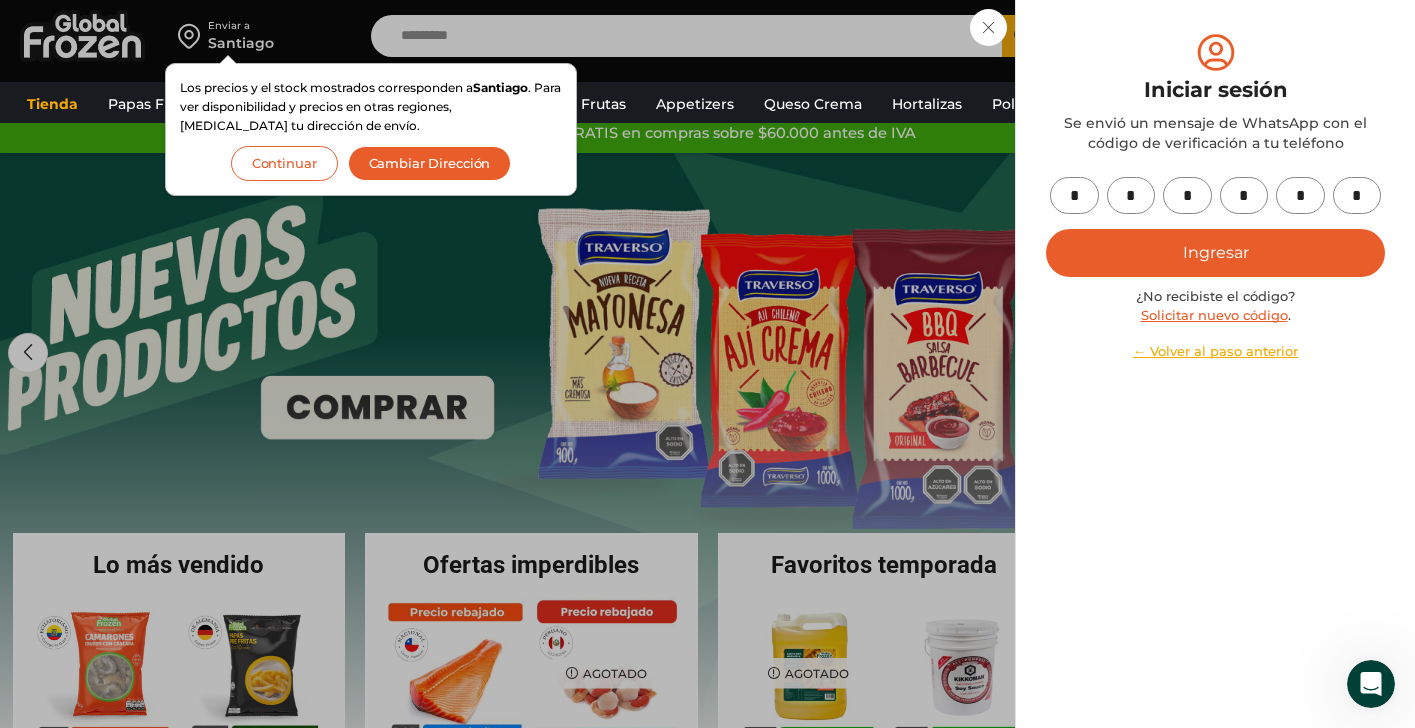 type on "*" 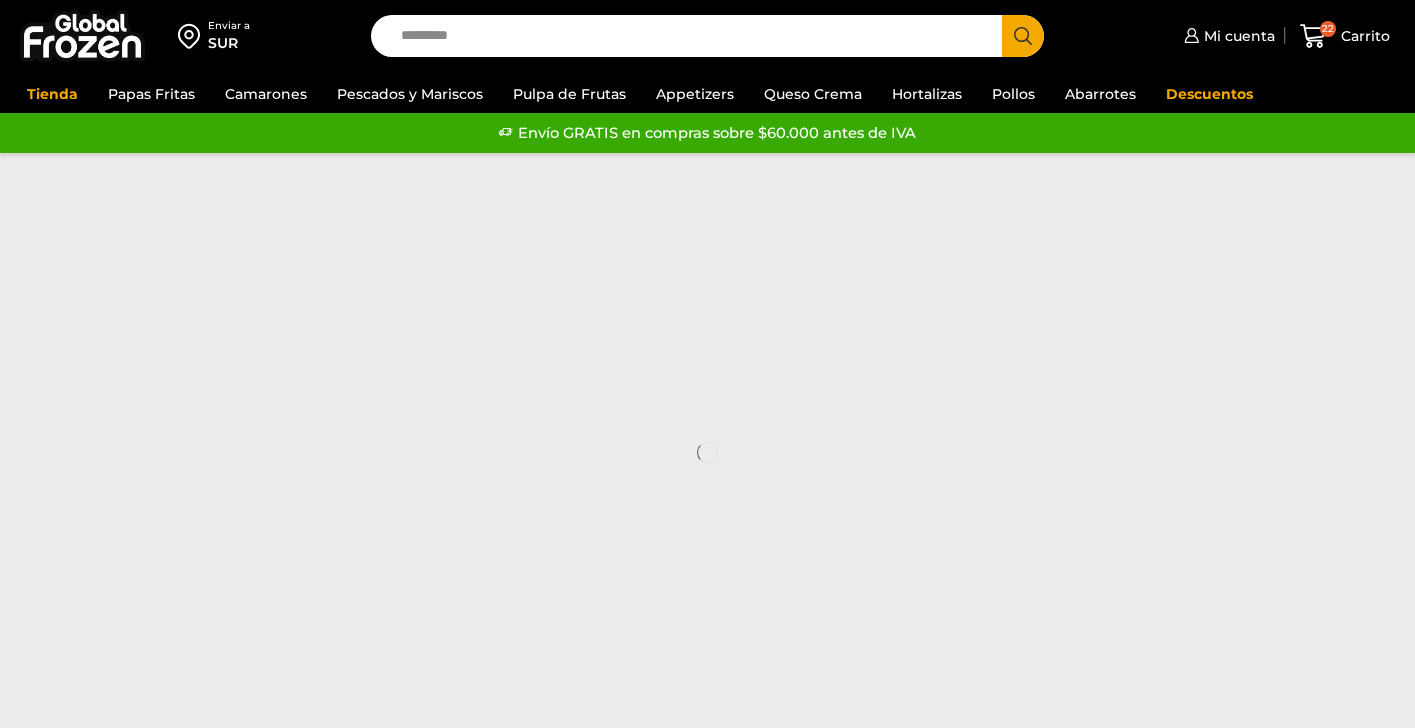 scroll, scrollTop: 0, scrollLeft: 0, axis: both 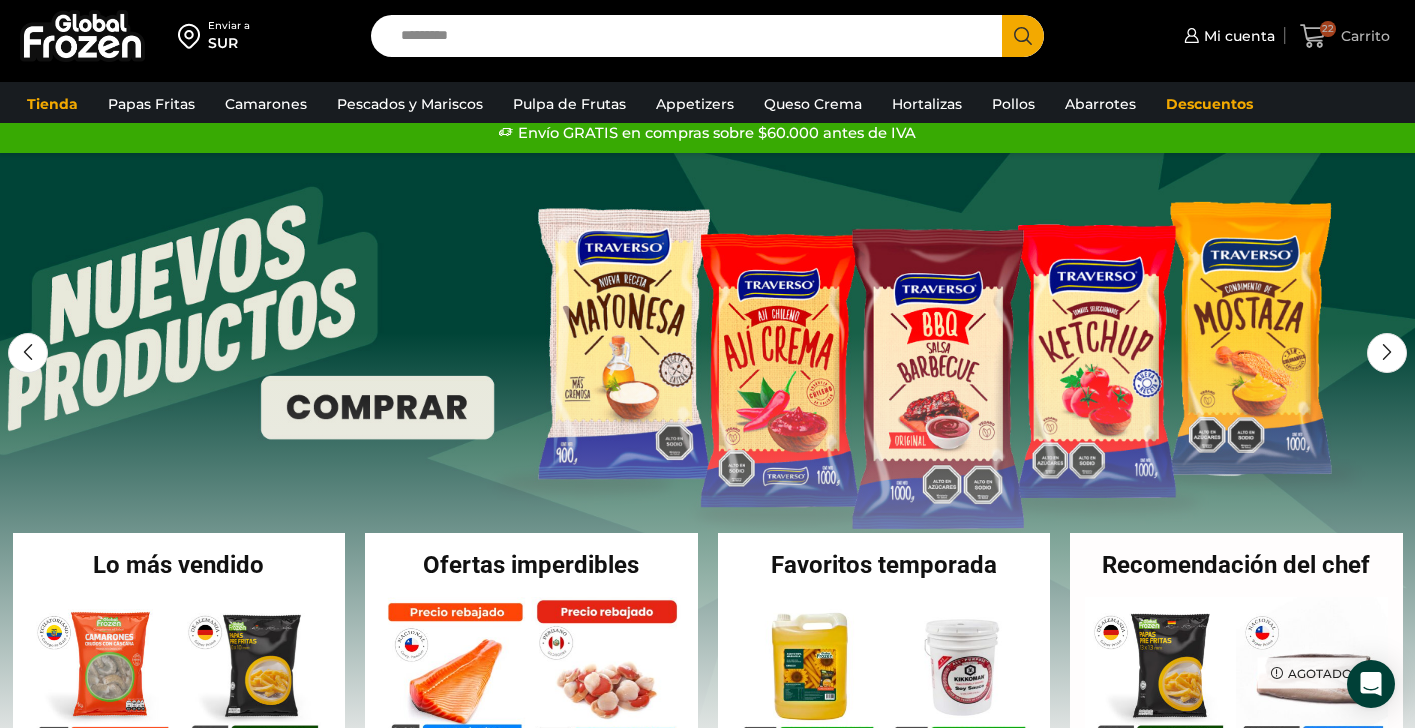 click 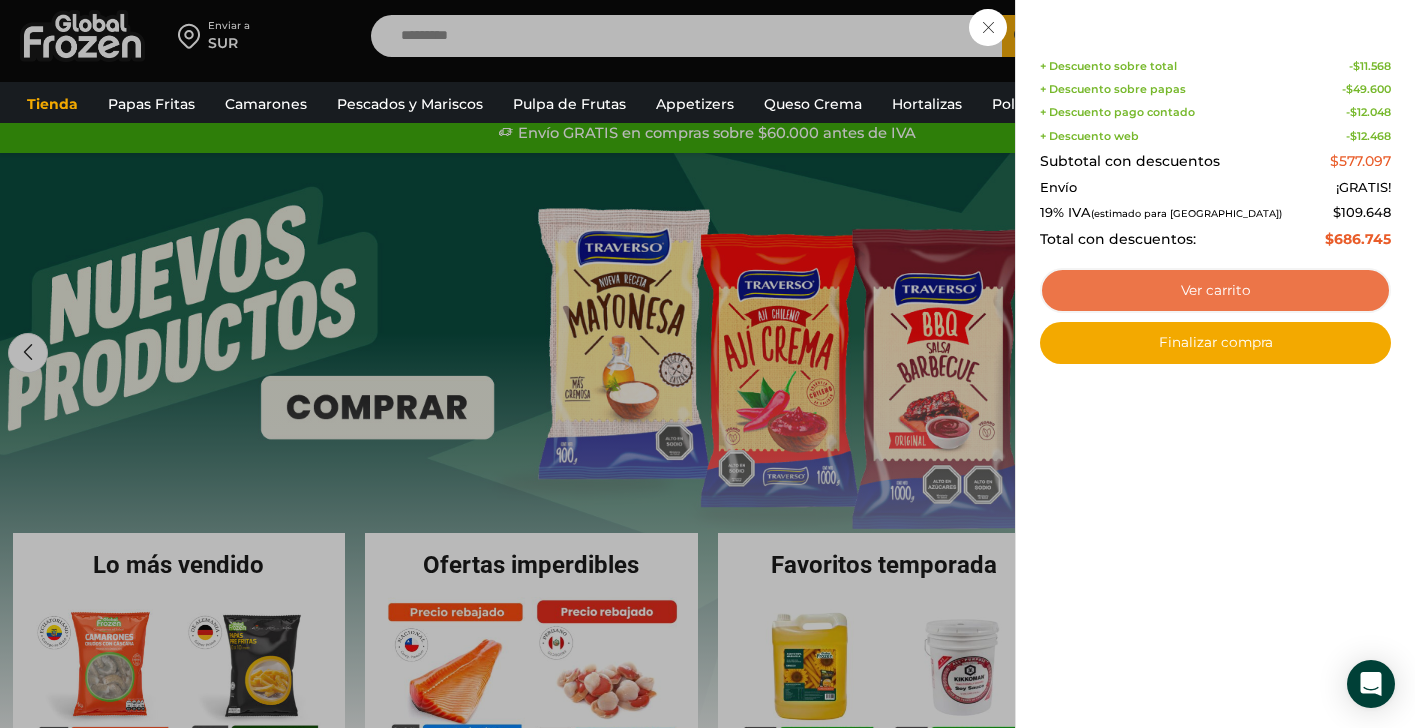 click on "Ver carrito" at bounding box center (1215, 291) 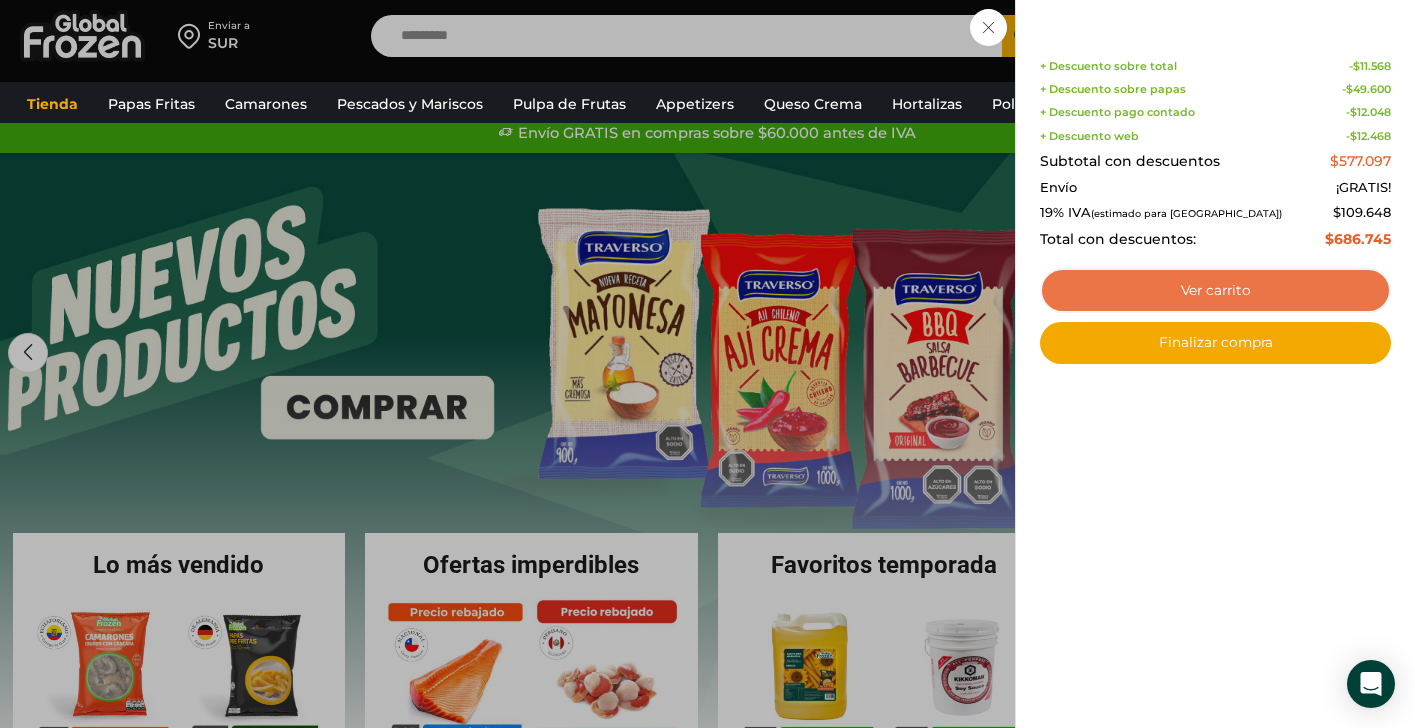 click on "Ver carrito" at bounding box center (1215, 291) 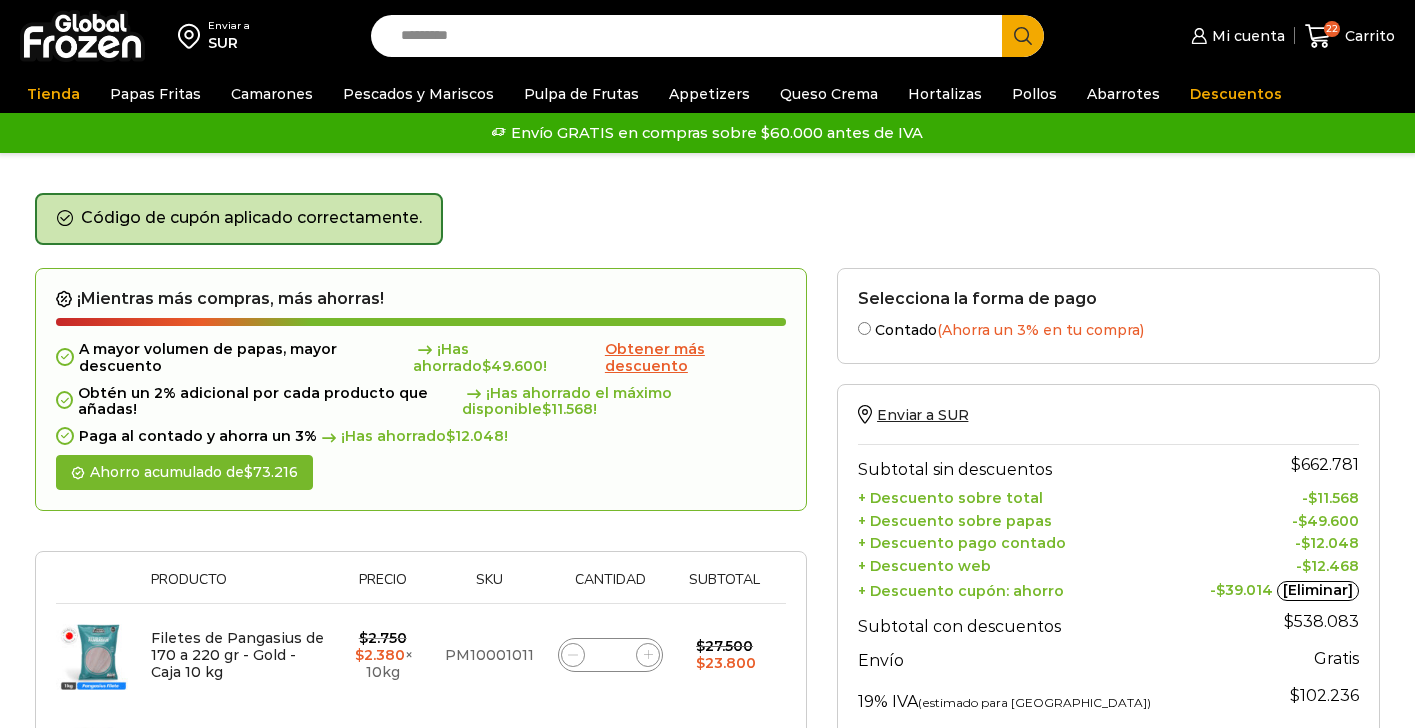 scroll, scrollTop: 0, scrollLeft: 0, axis: both 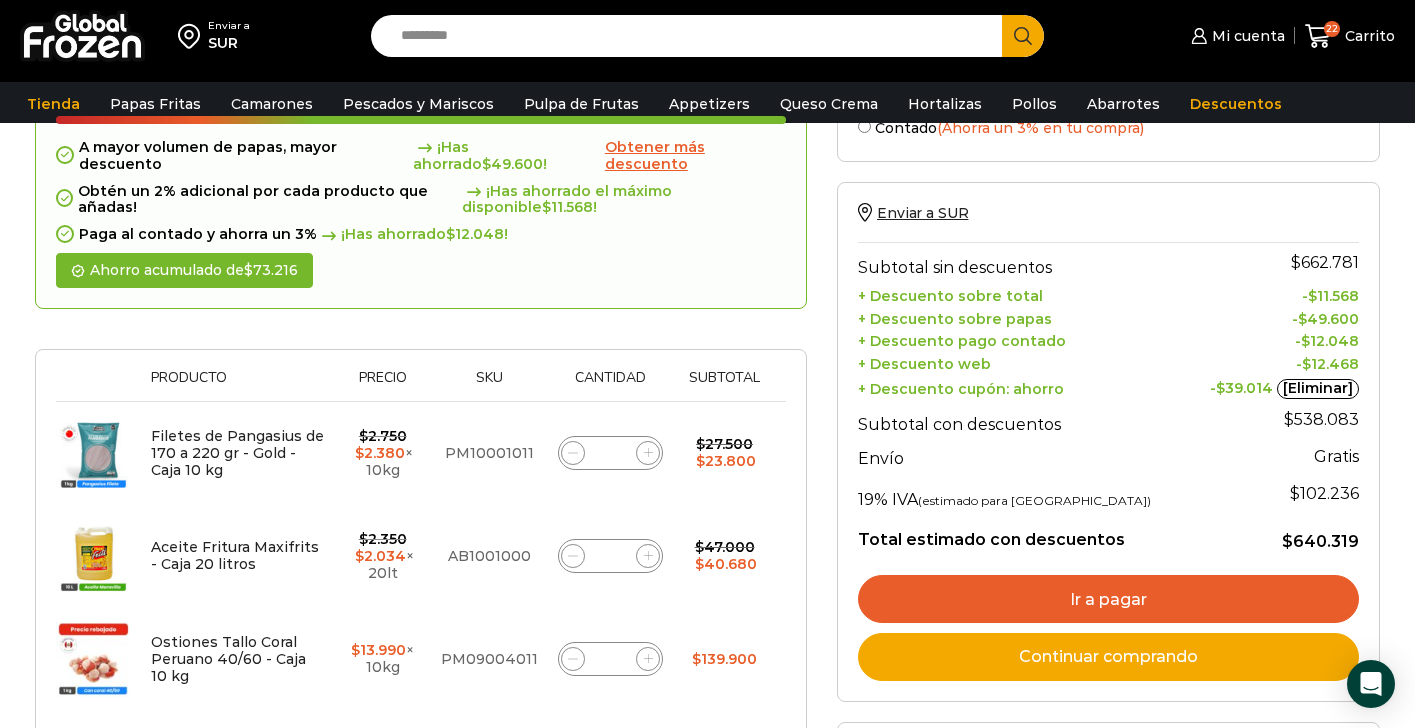 click 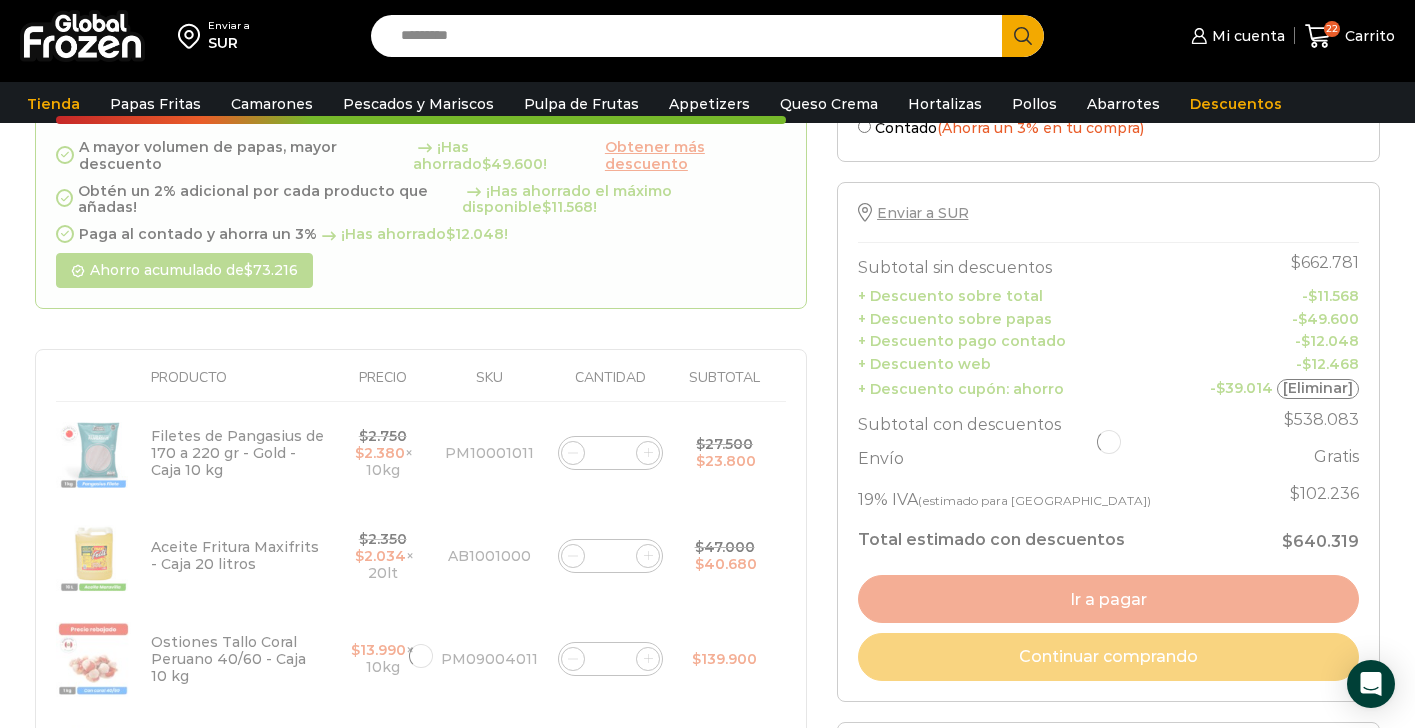 click 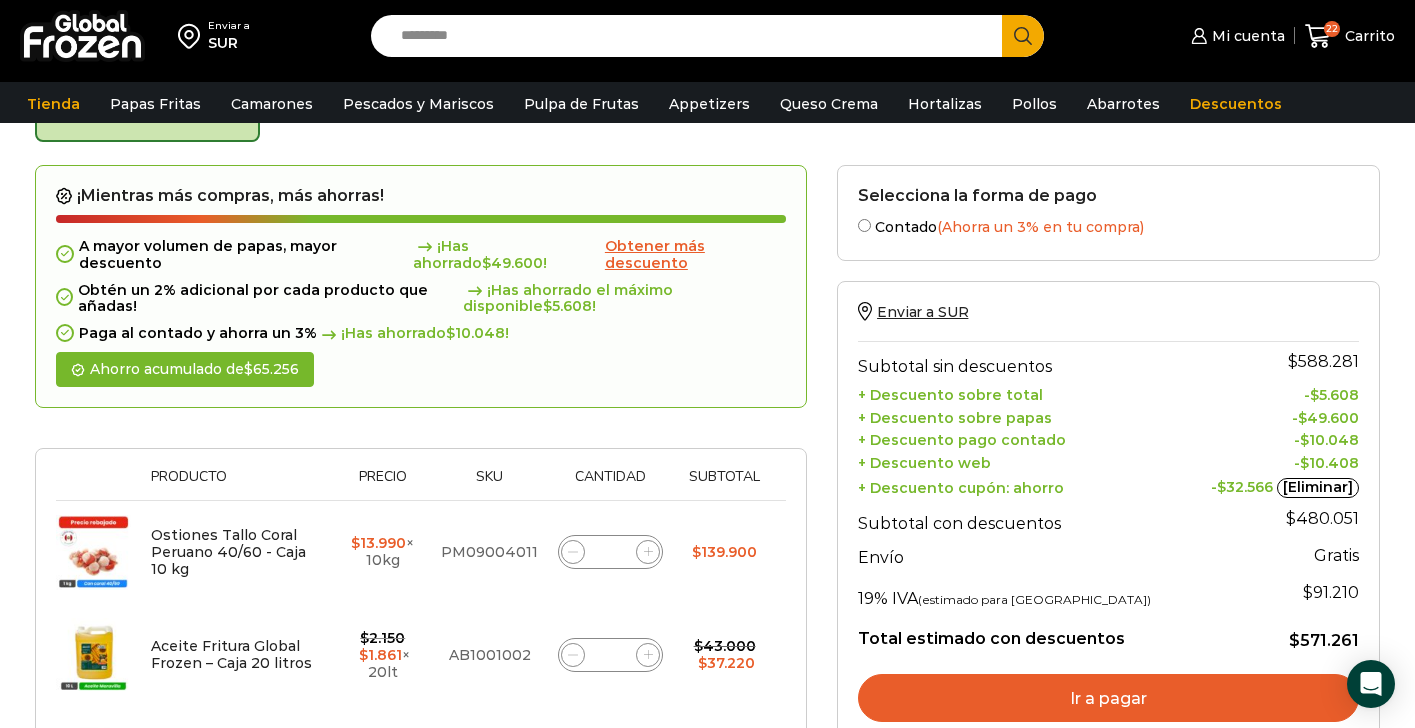 scroll, scrollTop: 113, scrollLeft: 0, axis: vertical 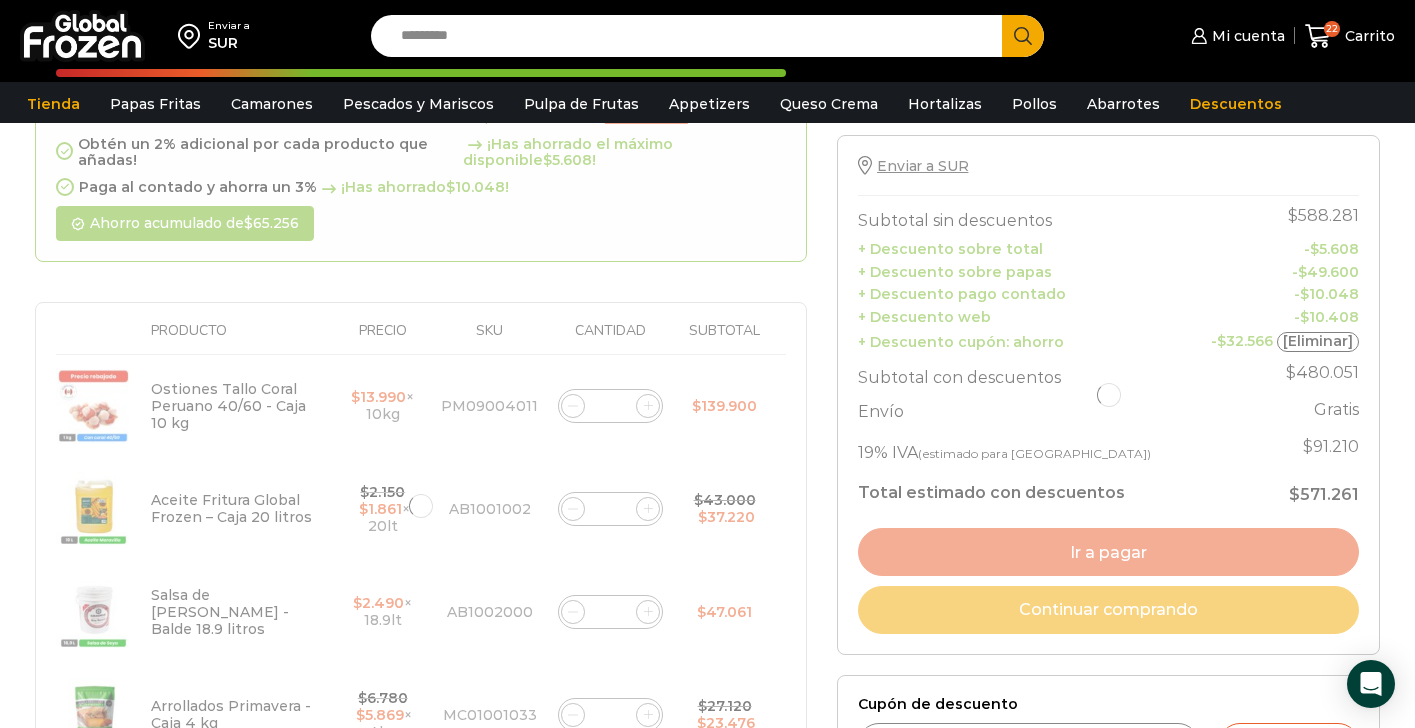 click 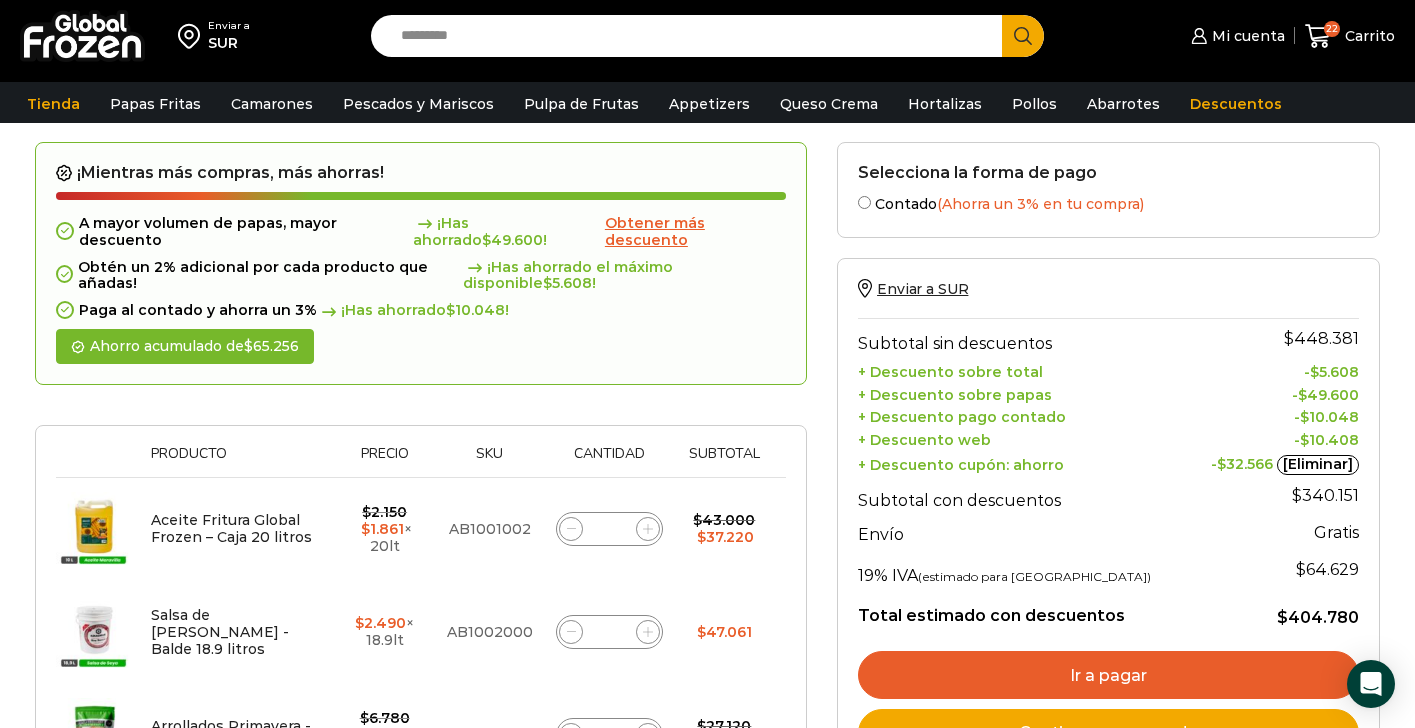 scroll, scrollTop: 113, scrollLeft: 0, axis: vertical 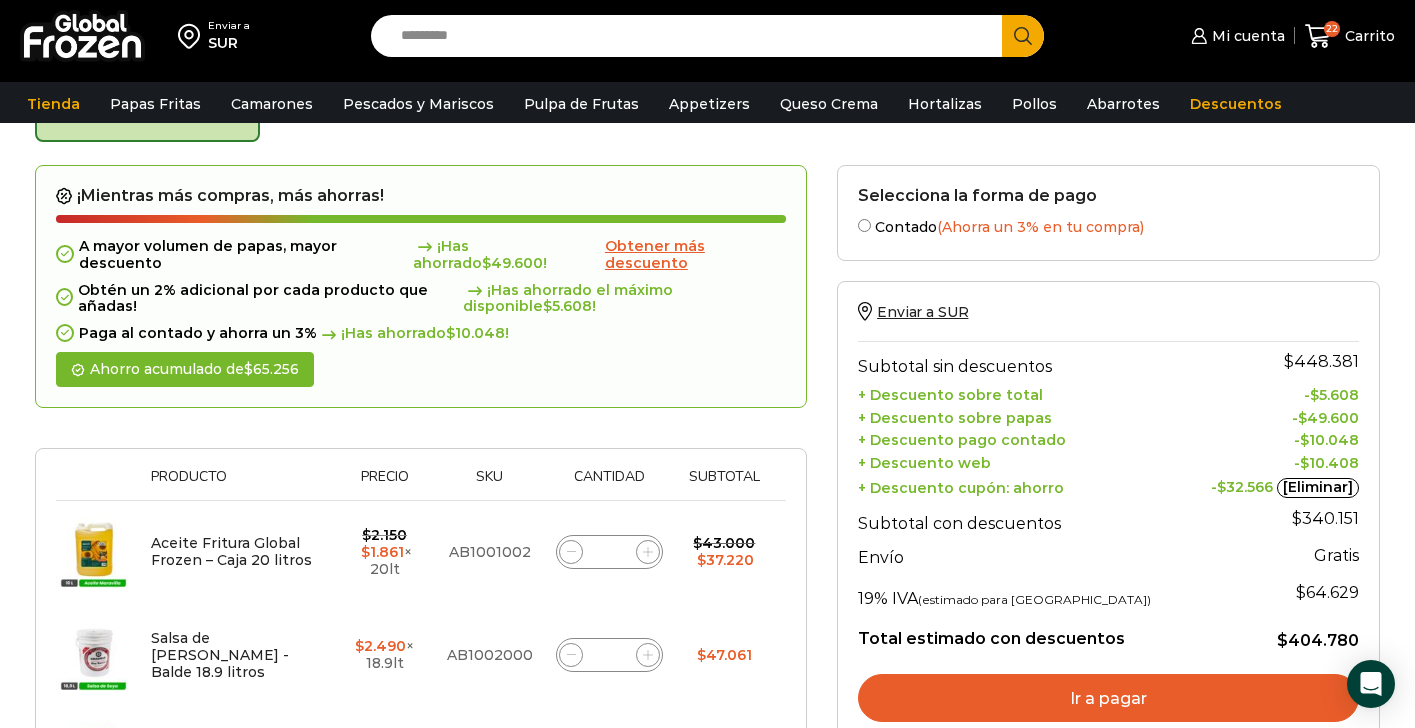 click 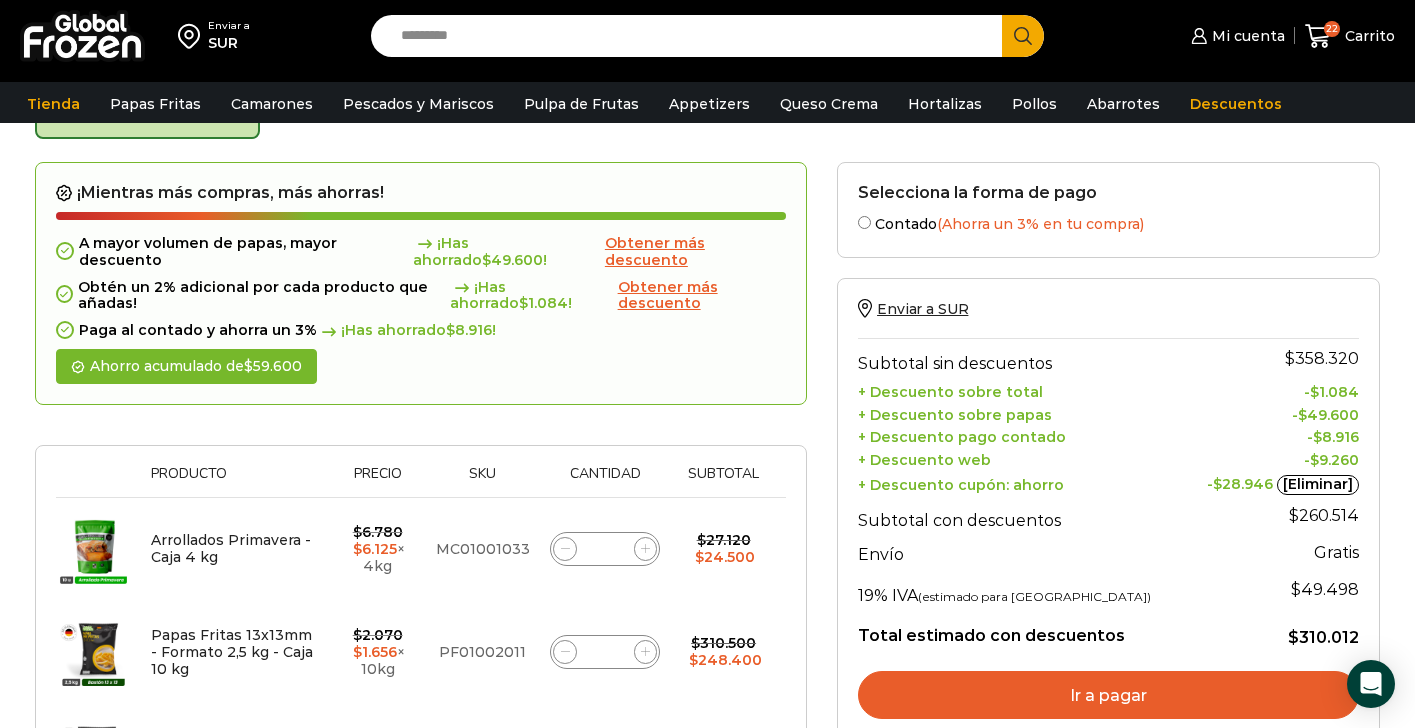scroll, scrollTop: 113, scrollLeft: 0, axis: vertical 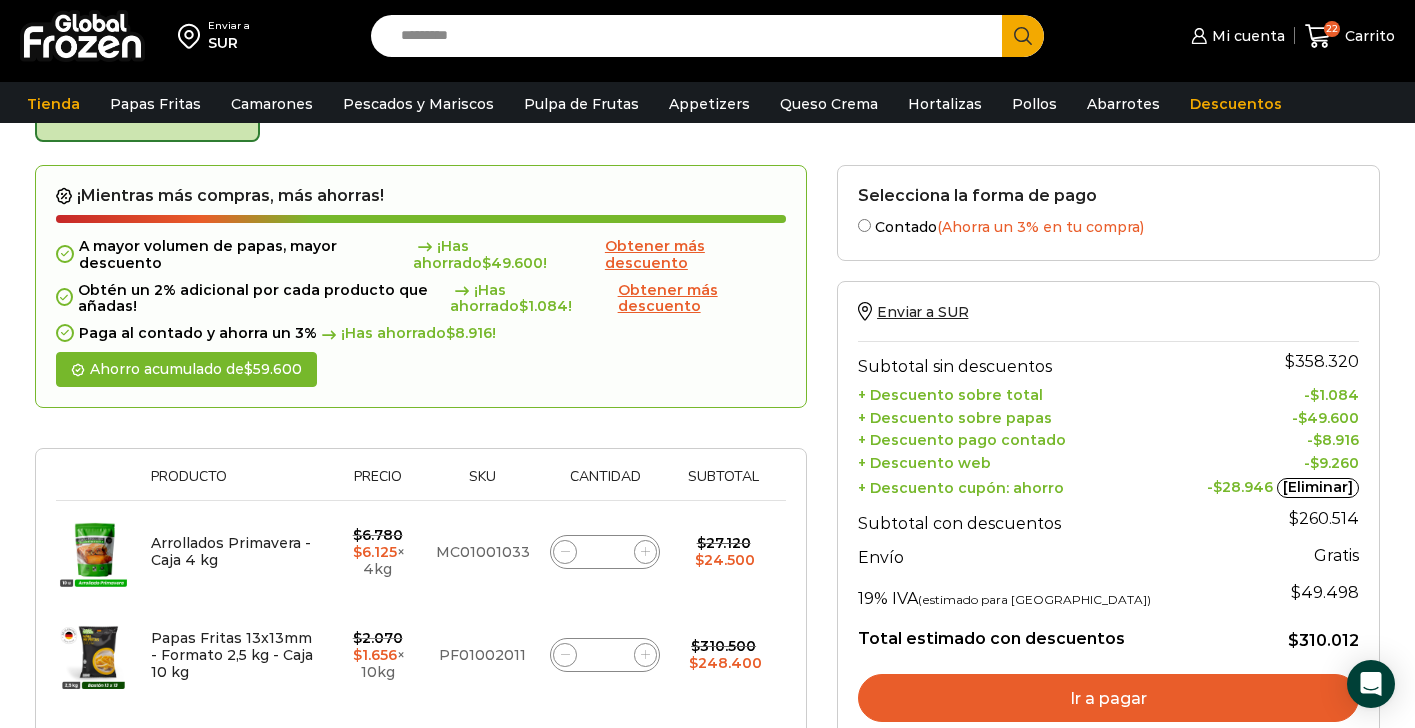 click 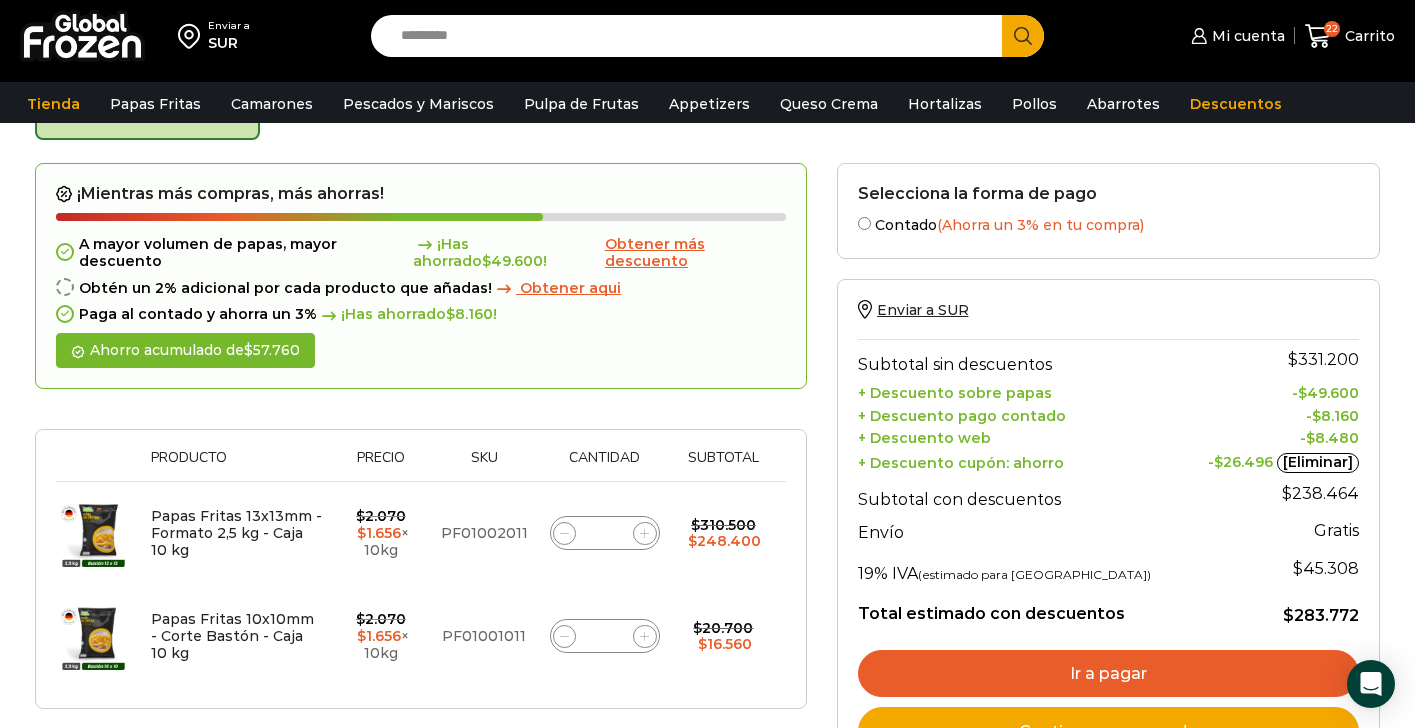 scroll, scrollTop: 113, scrollLeft: 0, axis: vertical 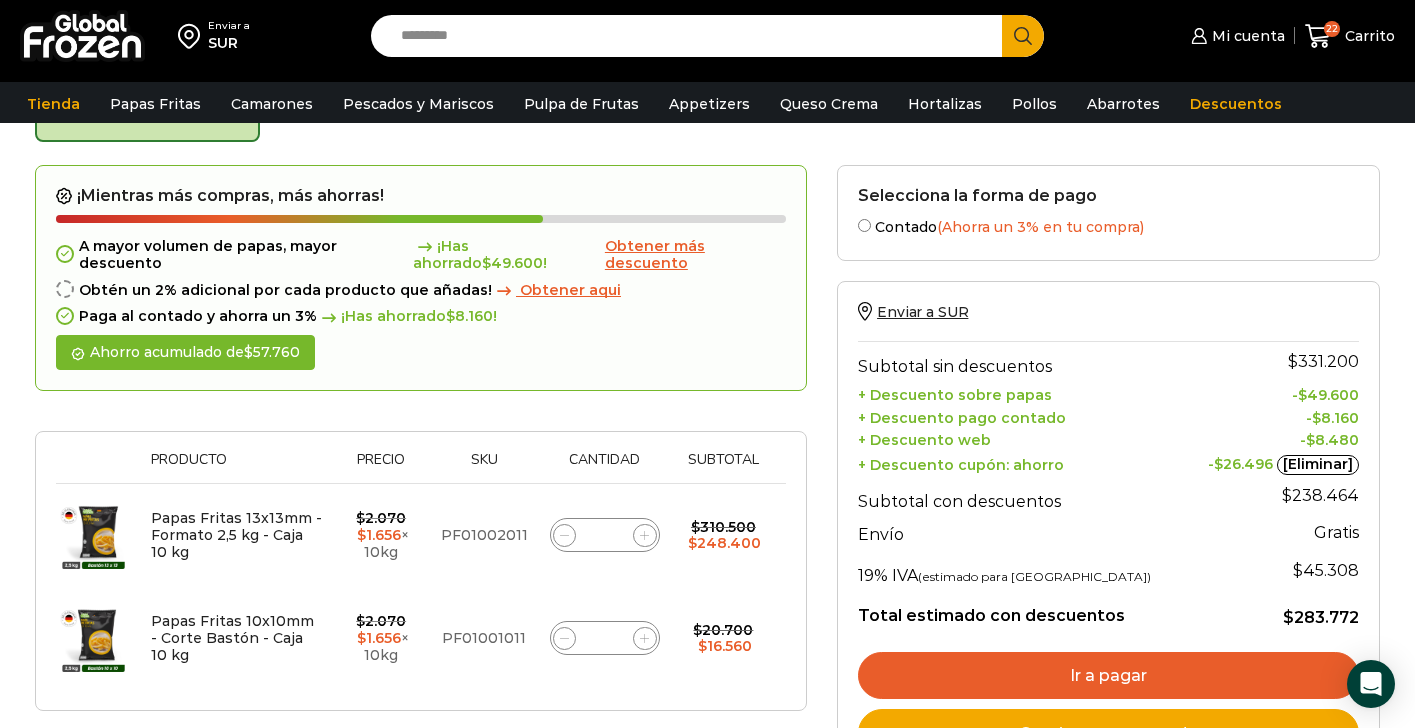 click on "**" 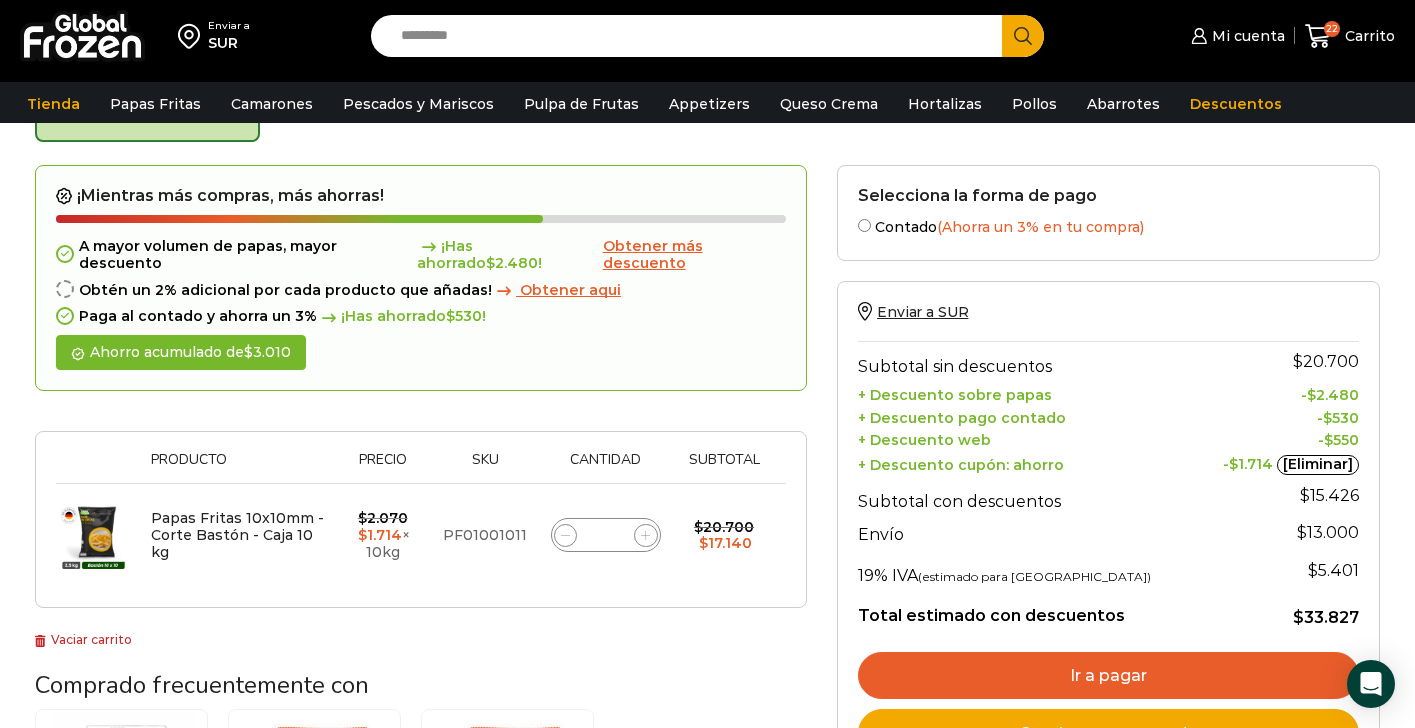 click 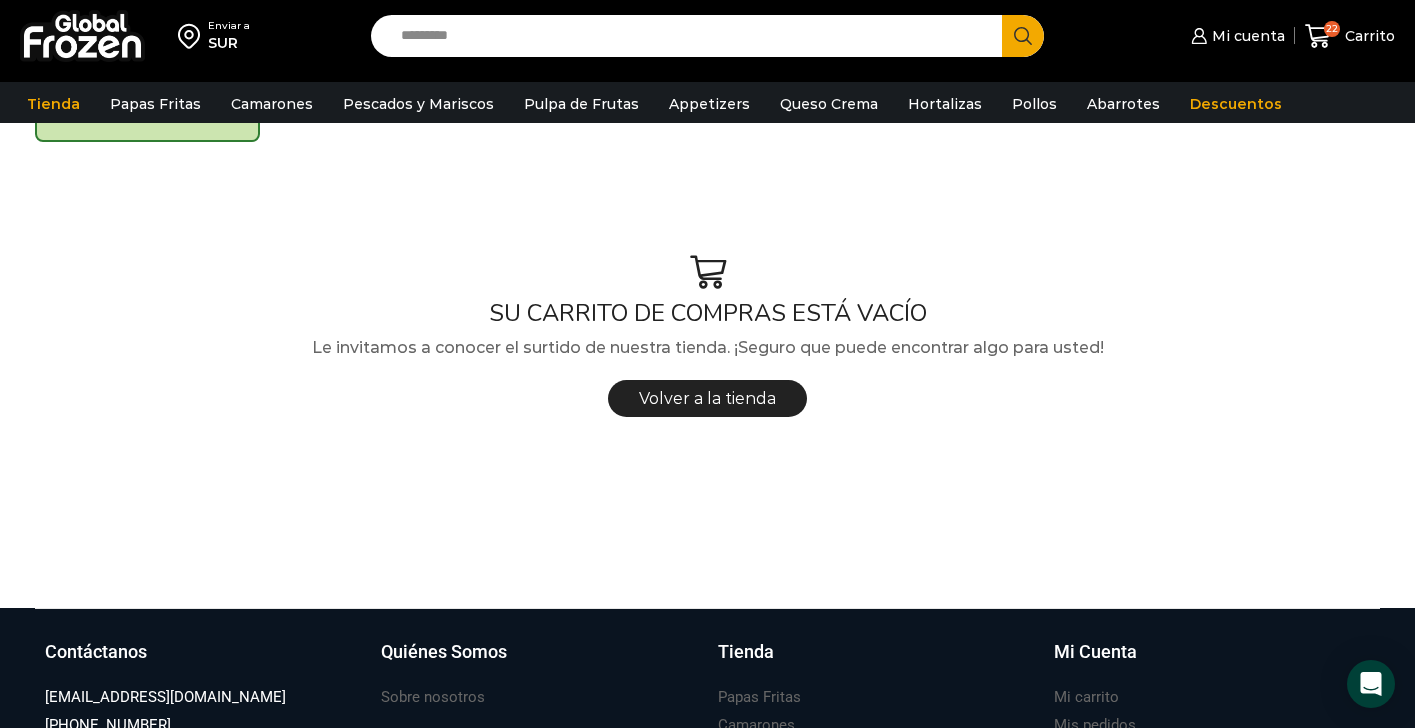 click at bounding box center (82, 36) 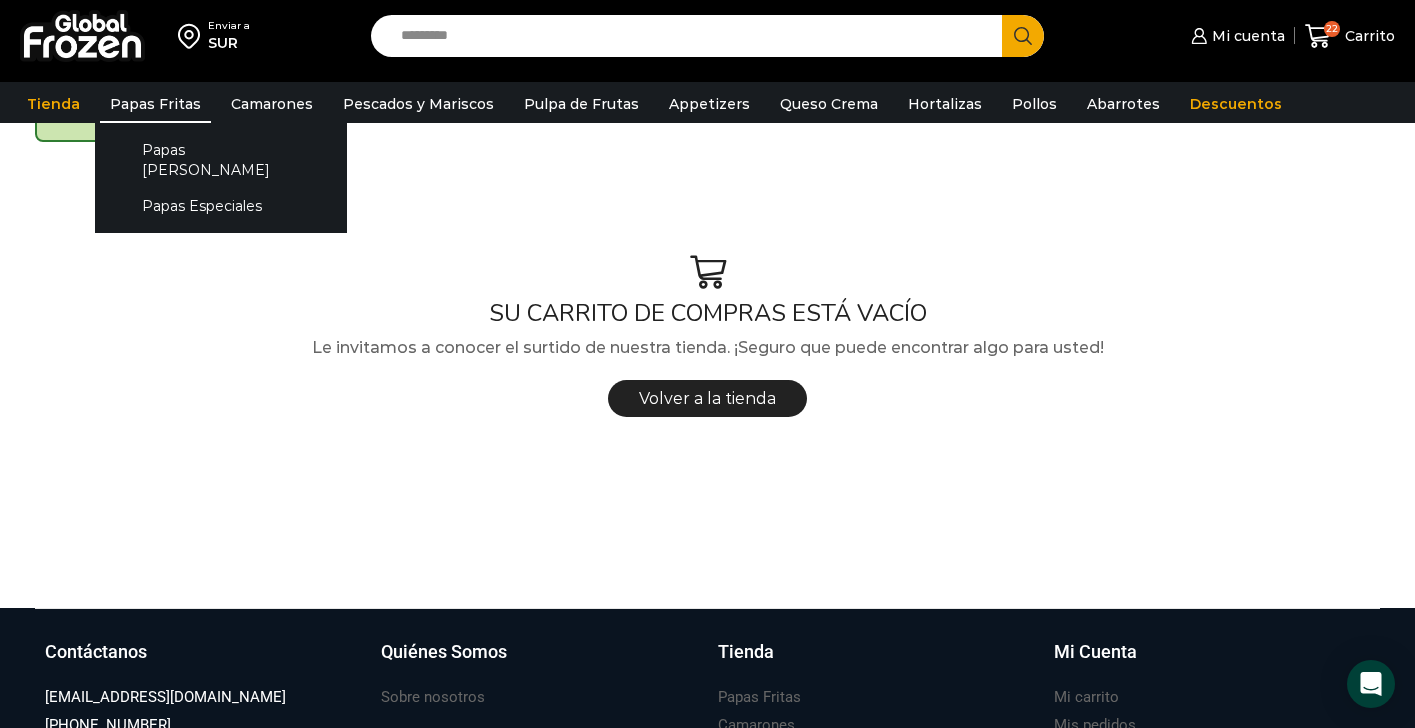click on "Papas Fritas" at bounding box center [155, 104] 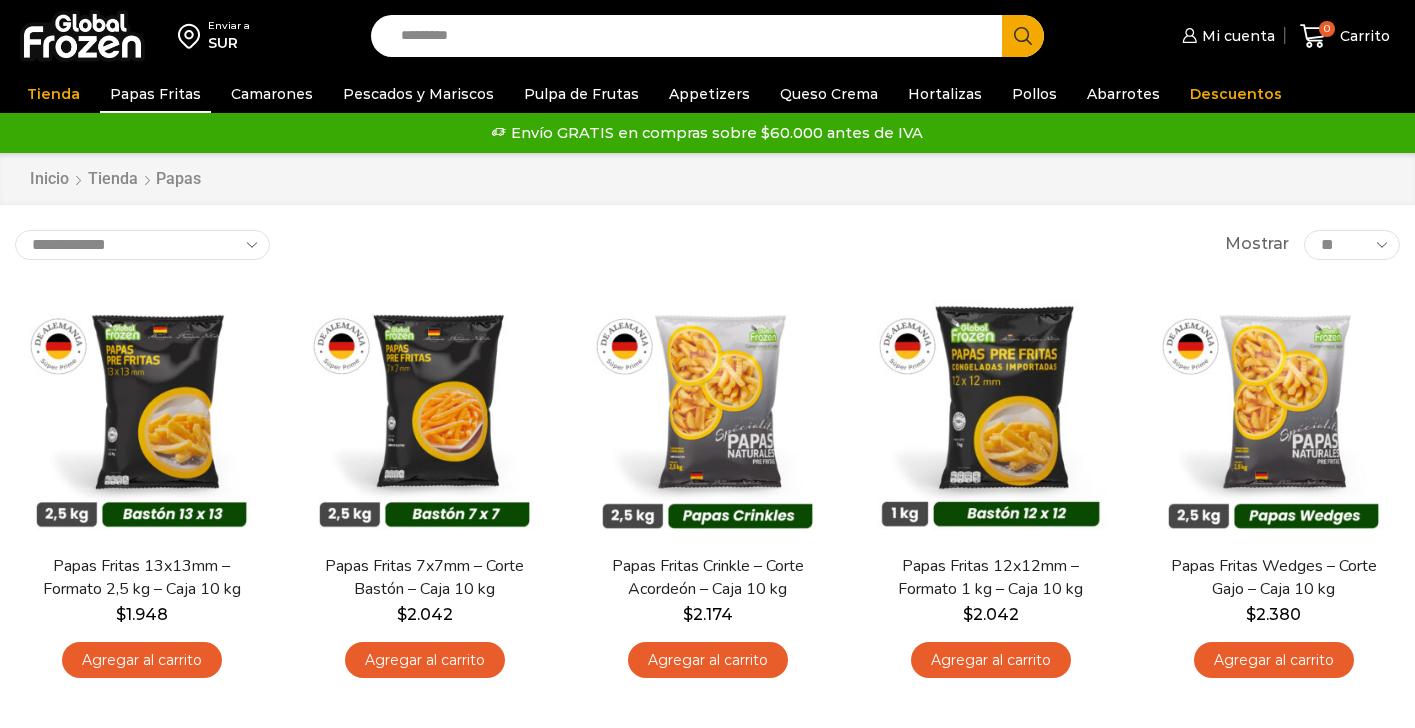 scroll, scrollTop: 0, scrollLeft: 0, axis: both 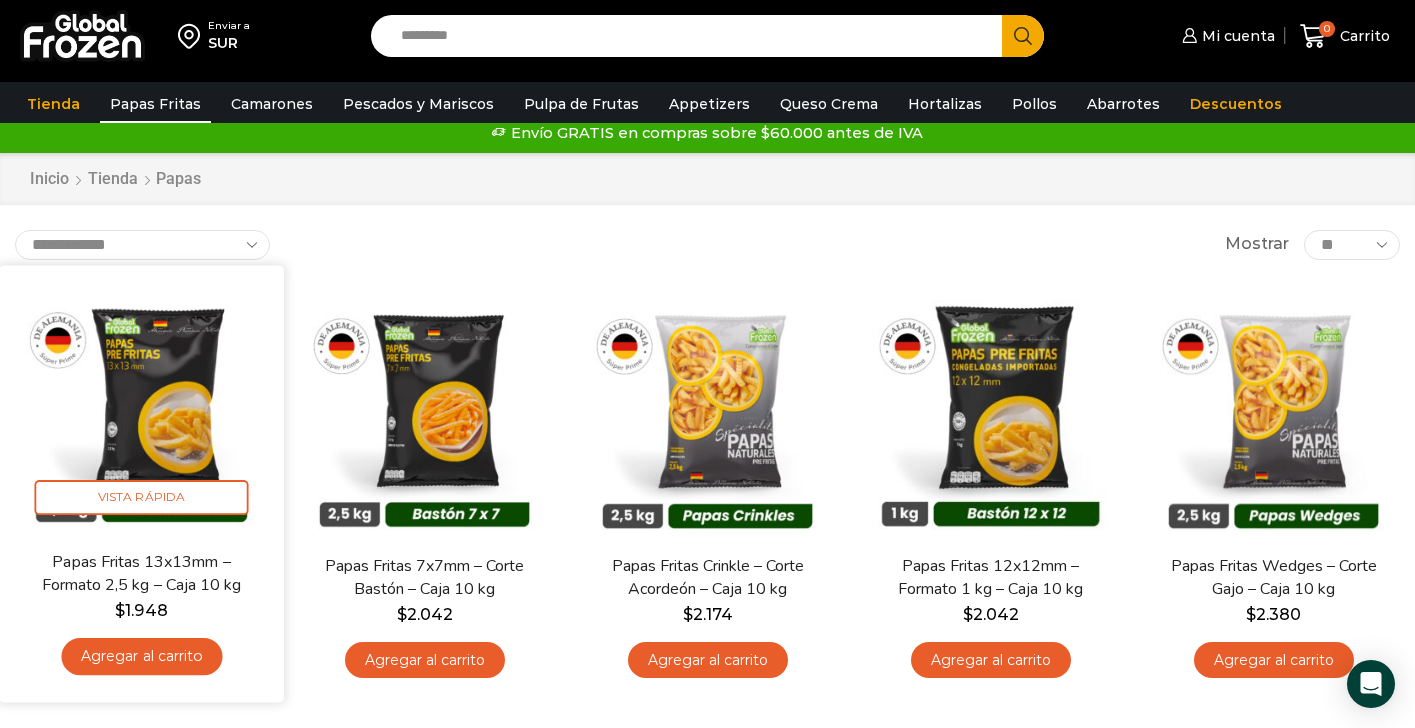 click at bounding box center [141, 407] 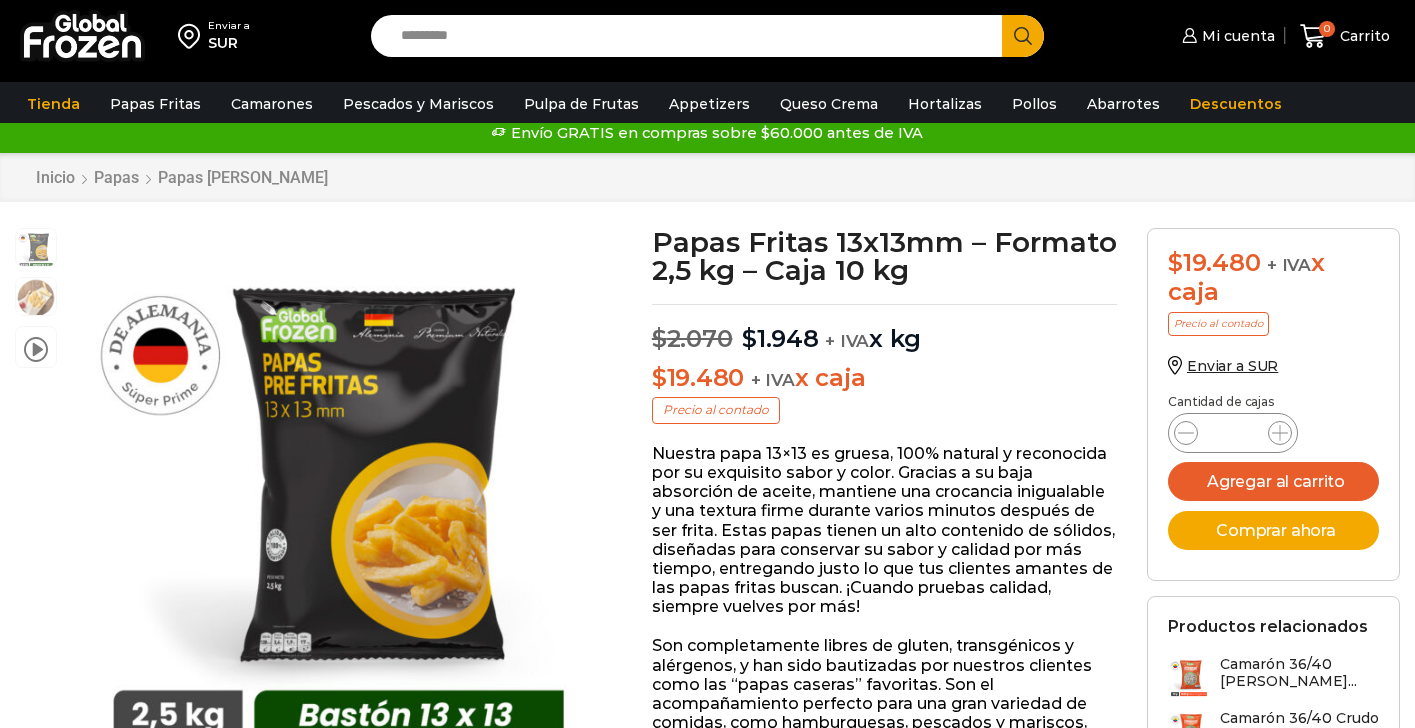 scroll, scrollTop: 0, scrollLeft: 0, axis: both 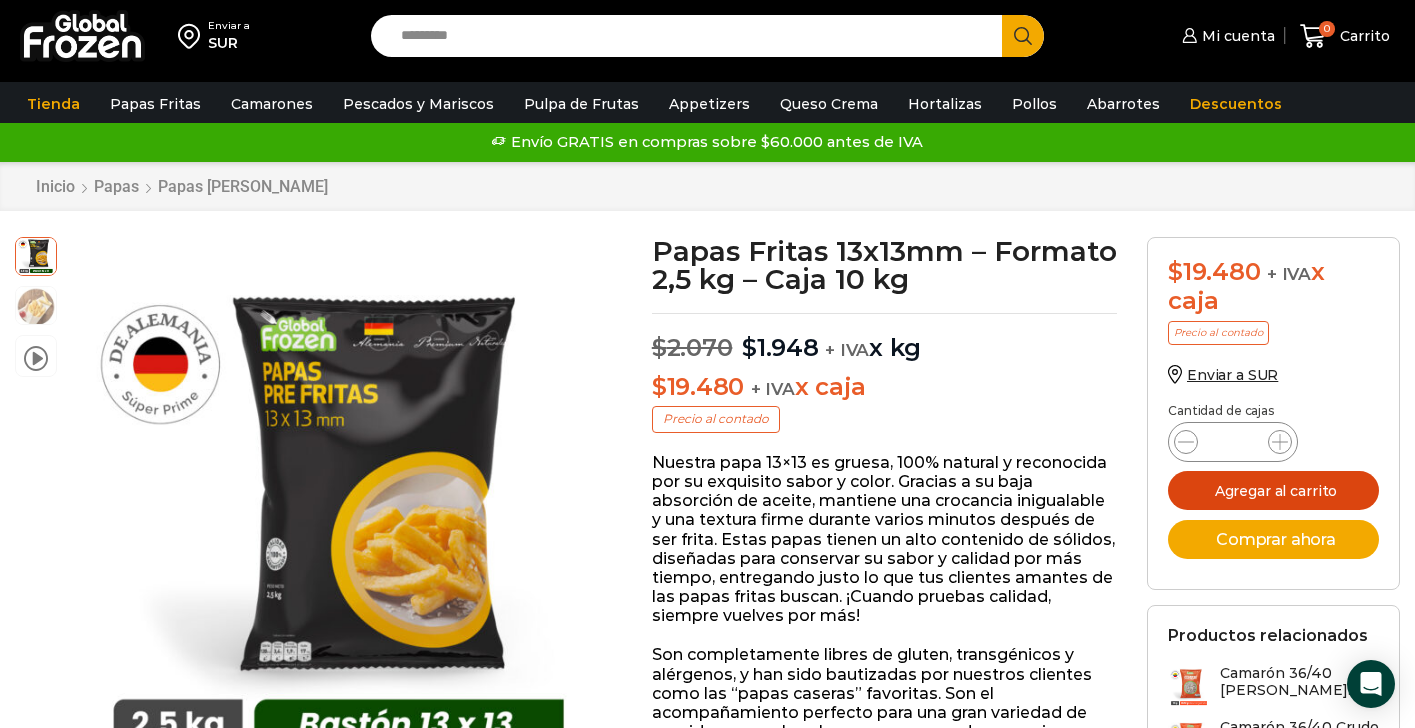 click on "Agregar al carrito" at bounding box center [1273, 490] 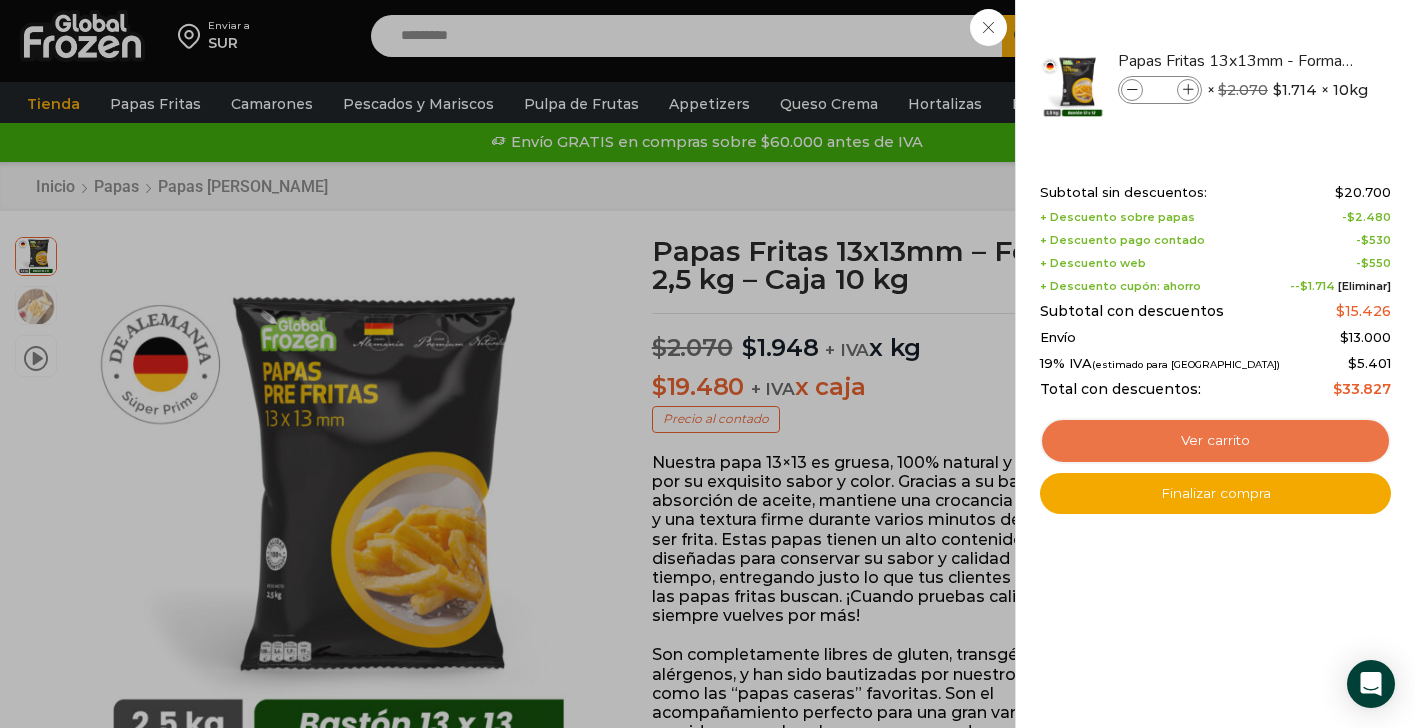 click on "Ver carrito" at bounding box center [1215, 441] 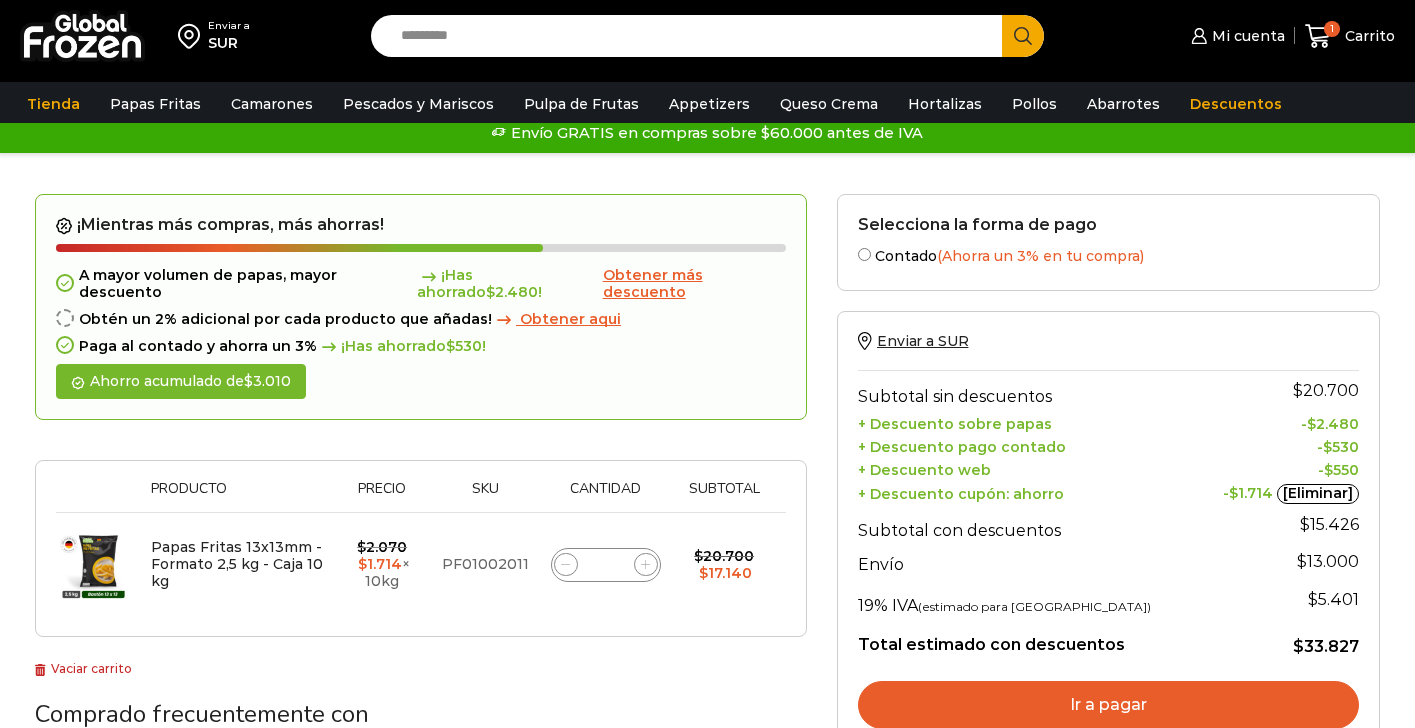 scroll, scrollTop: 0, scrollLeft: 0, axis: both 